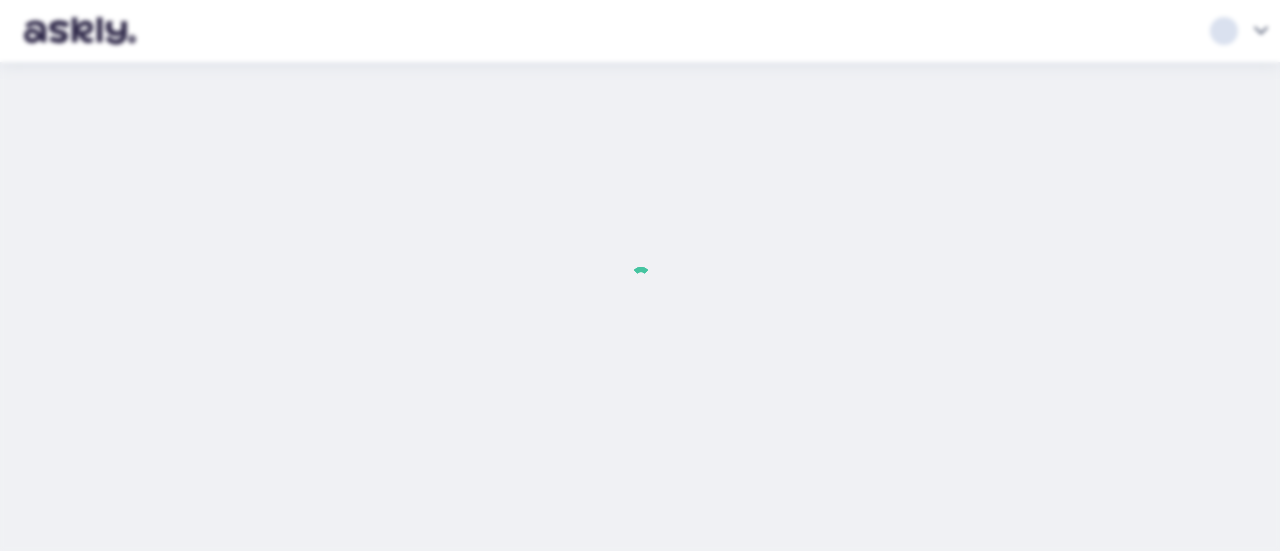 scroll, scrollTop: 0, scrollLeft: 0, axis: both 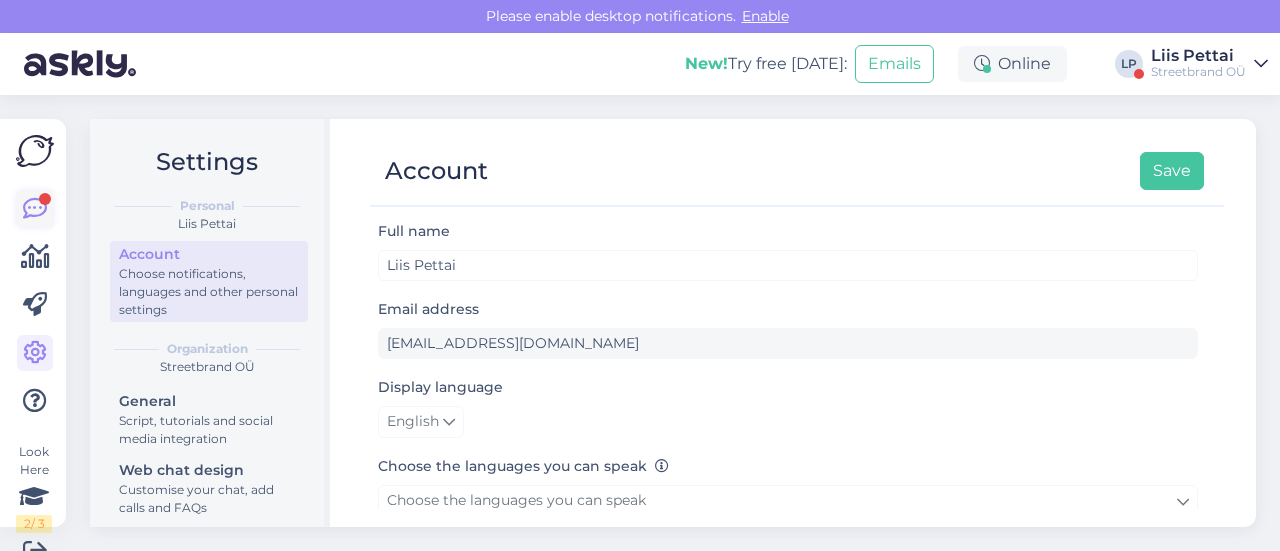 click at bounding box center [35, 209] 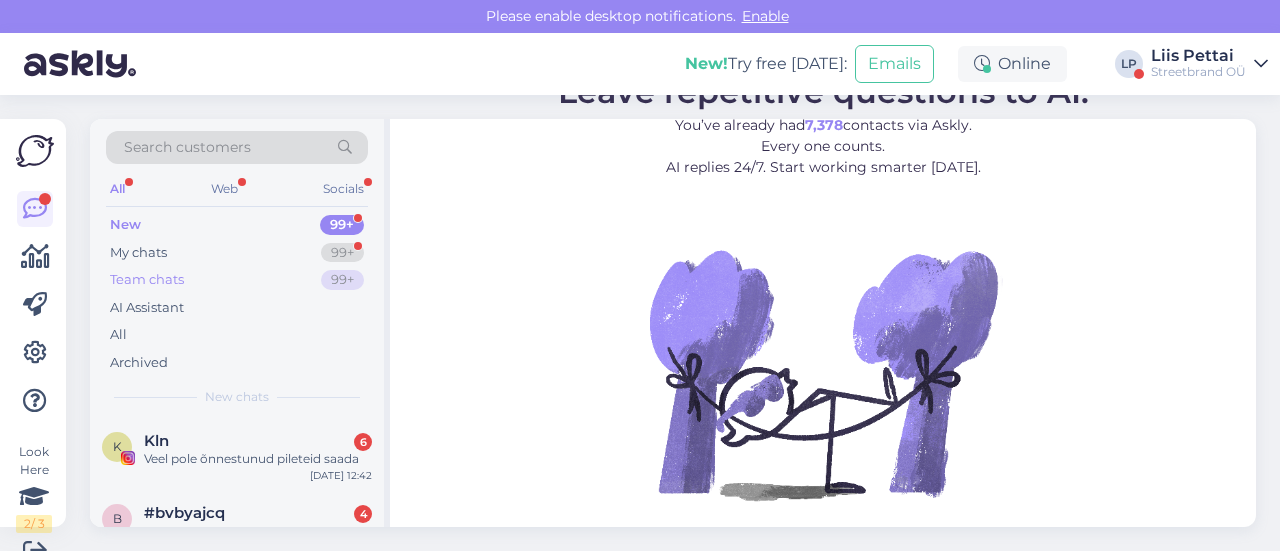 click on "Team chats" at bounding box center (147, 280) 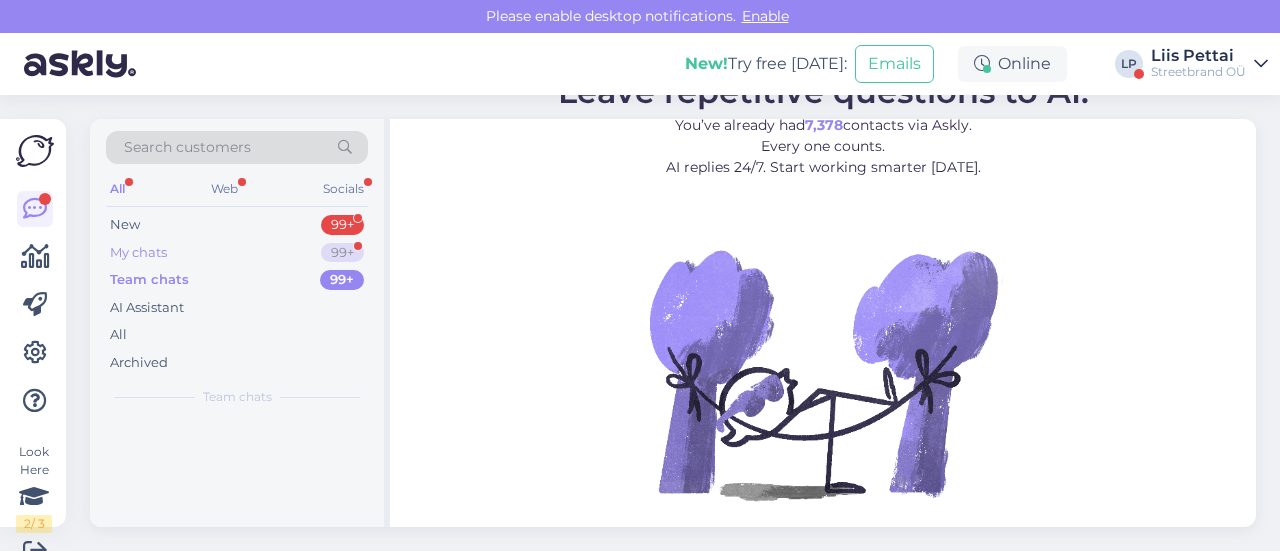 click on "My chats 99+" at bounding box center (237, 253) 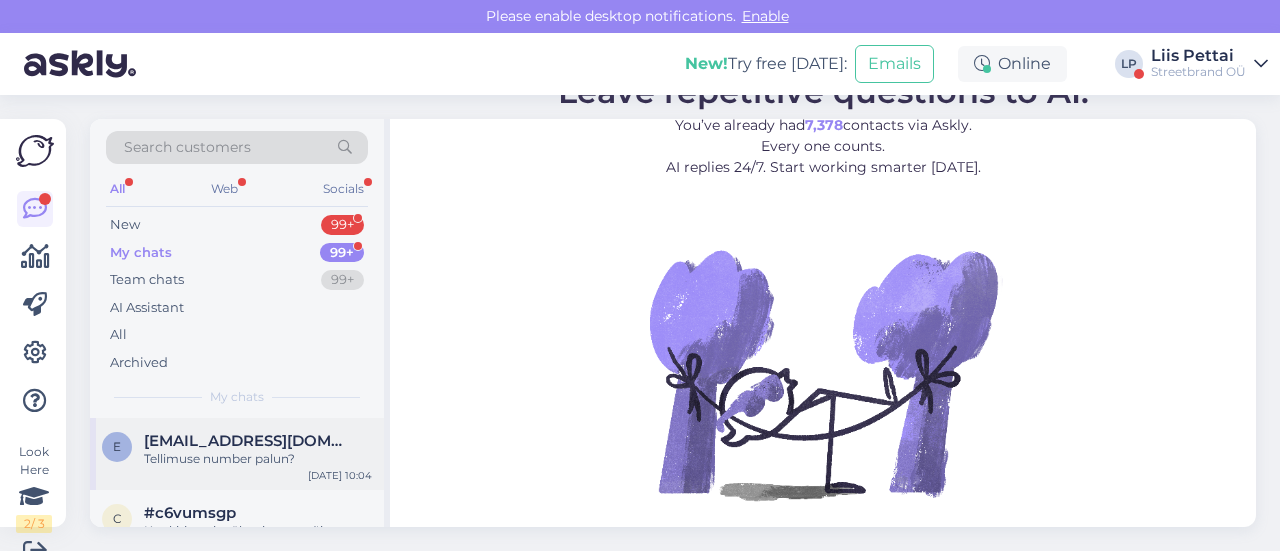 click on "[EMAIL_ADDRESS][DOMAIN_NAME]" at bounding box center (248, 441) 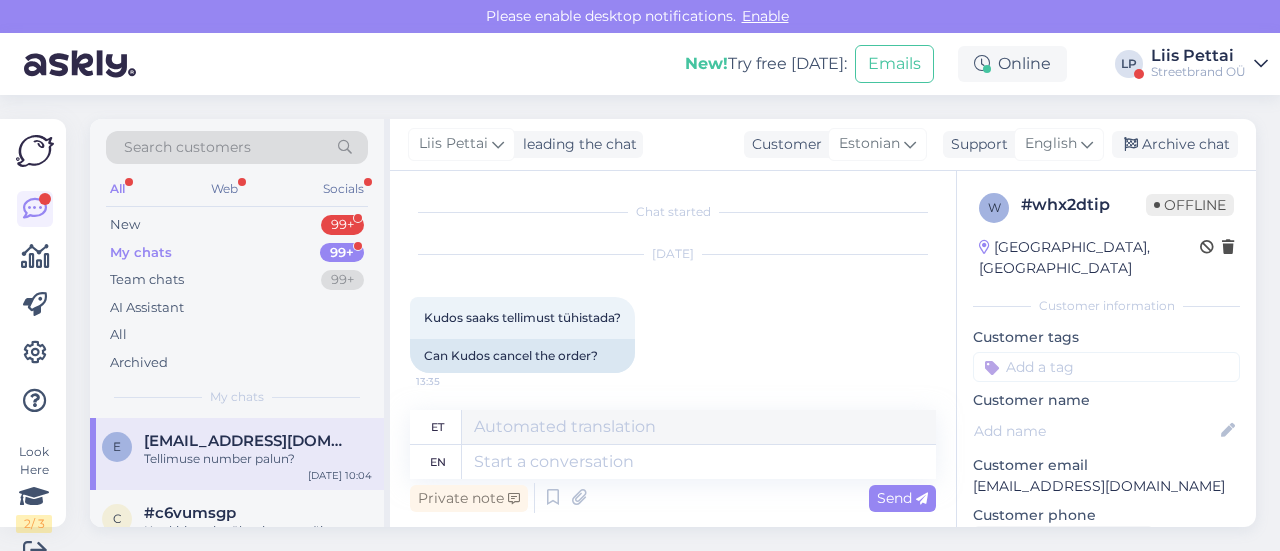 scroll, scrollTop: 30, scrollLeft: 0, axis: vertical 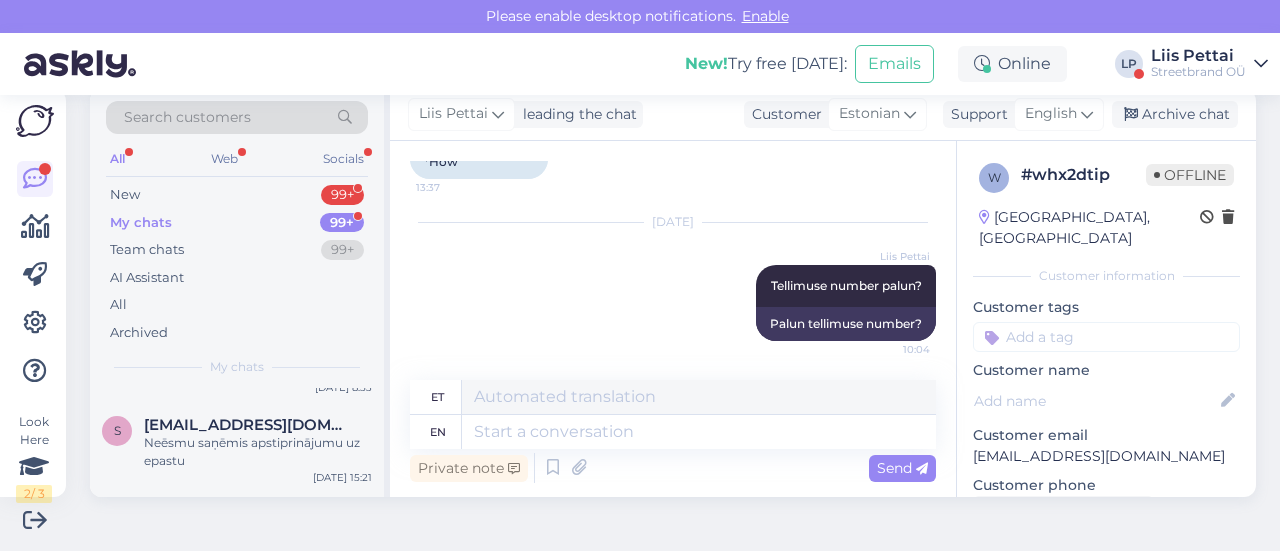 click on "Neēsmu saņēmis apstiprinājumu uz epastu" at bounding box center (258, 452) 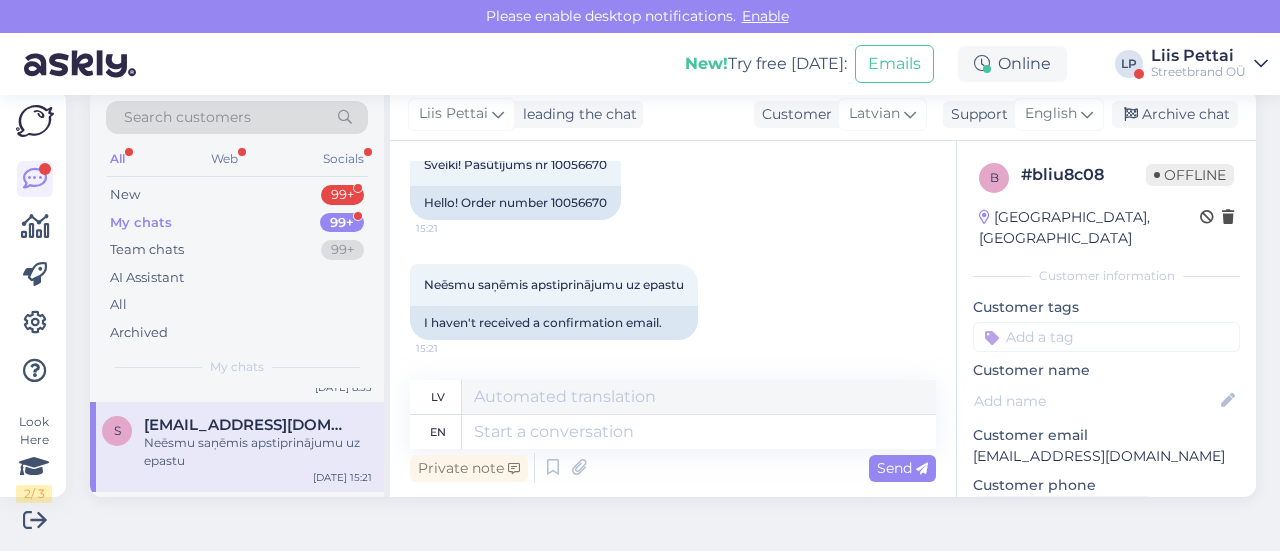 scroll, scrollTop: 122, scrollLeft: 0, axis: vertical 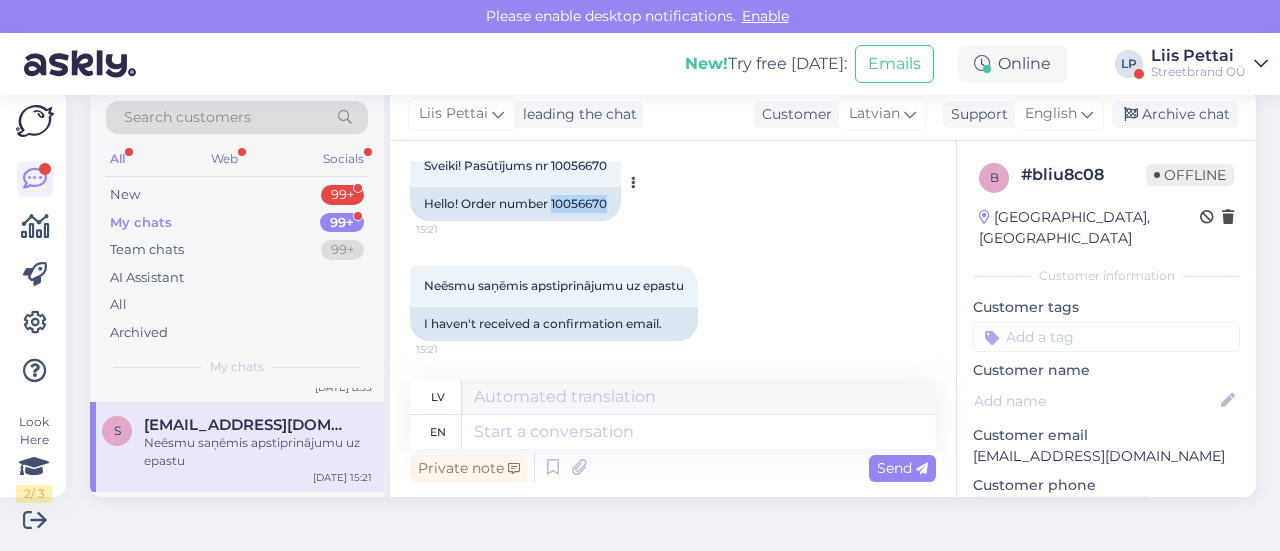drag, startPoint x: 554, startPoint y: 208, endPoint x: 624, endPoint y: 210, distance: 70.028564 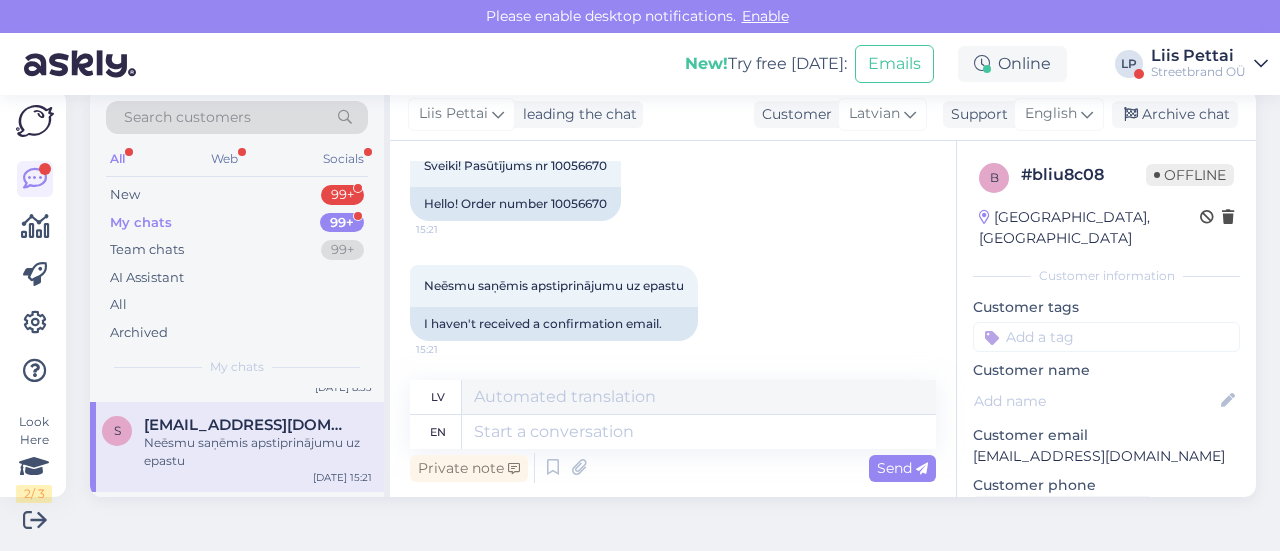 click on "Search customers All Web Socials New 99+ My chats 99+ Team chats 99+ AI Assistant All Archived My chats e [EMAIL_ADDRESS][DOMAIN_NAME] Tellimuse number palun? [DATE] 10:04  c #c6vumsgp Kas kirjutasite ülemistesse või klienditoesse? [DATE] 8:55  w #wkehisr2 [PERSON_NAME] valima postiautomaadi kassast ja maksate [DATE] 8:54  m #mqijc3uy Ei olegi NN tähendab sama mis next nature, lihtsalt uuem toode ja kirjutatakse nüüd nii :) [DATE] 8:54  t [EMAIL_ADDRESS][DOMAIN_NAME] Jah :) [DATE] 8:53  s [EMAIL_ADDRESS][DOMAIN_NAME] Neēsmu saņēmis apstiprinājumu uz epastu [DATE] 15:21  k [EMAIL_ADDRESS][DOMAIN_NAME] meil on hetkel korras, teete telefonist seda? [DATE] 13:14  r #ragiqupv Hello, sending order out 2-7 workdays, you will get tracking on your email once the order has been shipped from warehouse [DATE] 13:13  n [EMAIL_ADDRESS][DOMAIN_NAME] Tere, ei kui silte küljes pole, siis tagastada ei saa. [DATE] 13:12  a [EMAIL_ADDRESS][DOMAIN_NAME] Tere, kui näete saadavus kauplustes all , et soovitud toode on poes olemas, siis muidugi :) [DATE] 8:23  i ok k t 4" at bounding box center [679, 293] 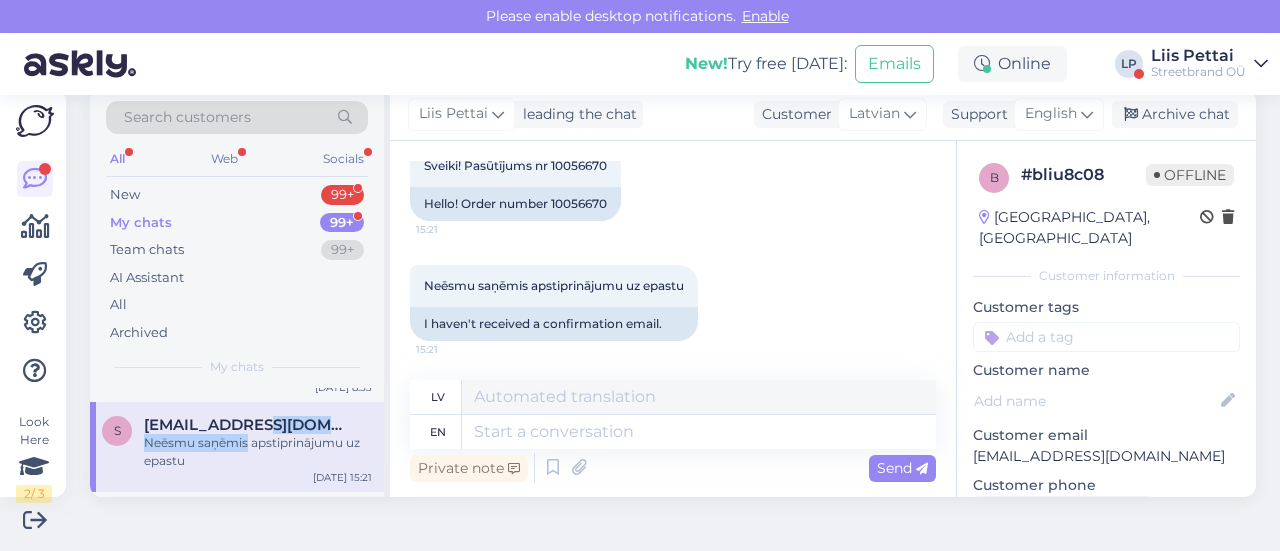 click on "[EMAIL_ADDRESS][DOMAIN_NAME] Neēsmu saņēmis apstiprinājumu uz epastu" at bounding box center (258, 443) 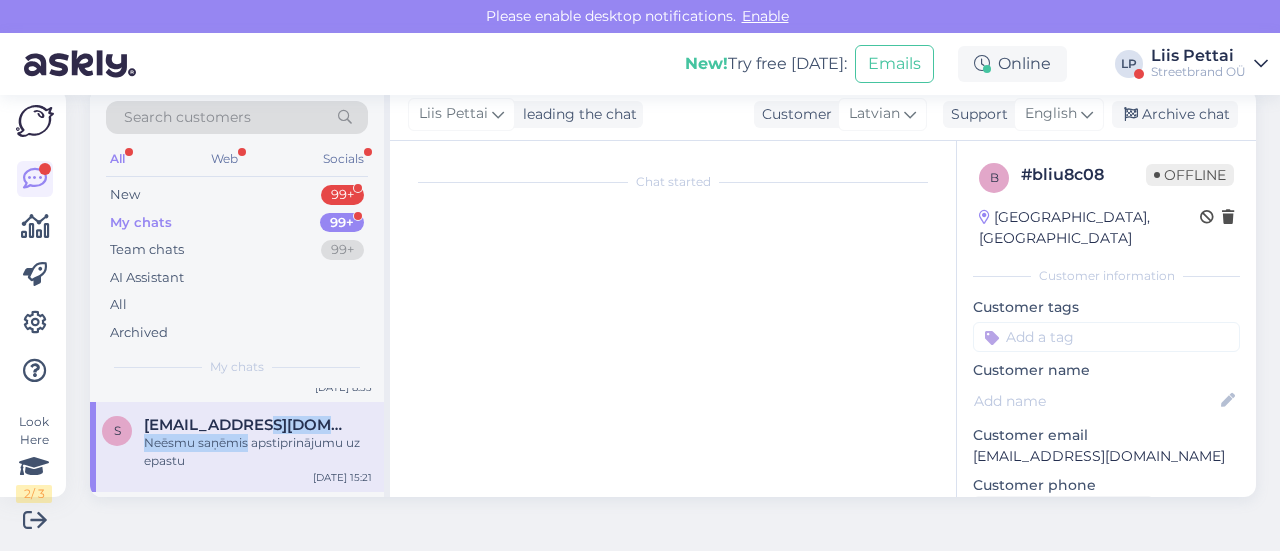 scroll, scrollTop: 0, scrollLeft: 0, axis: both 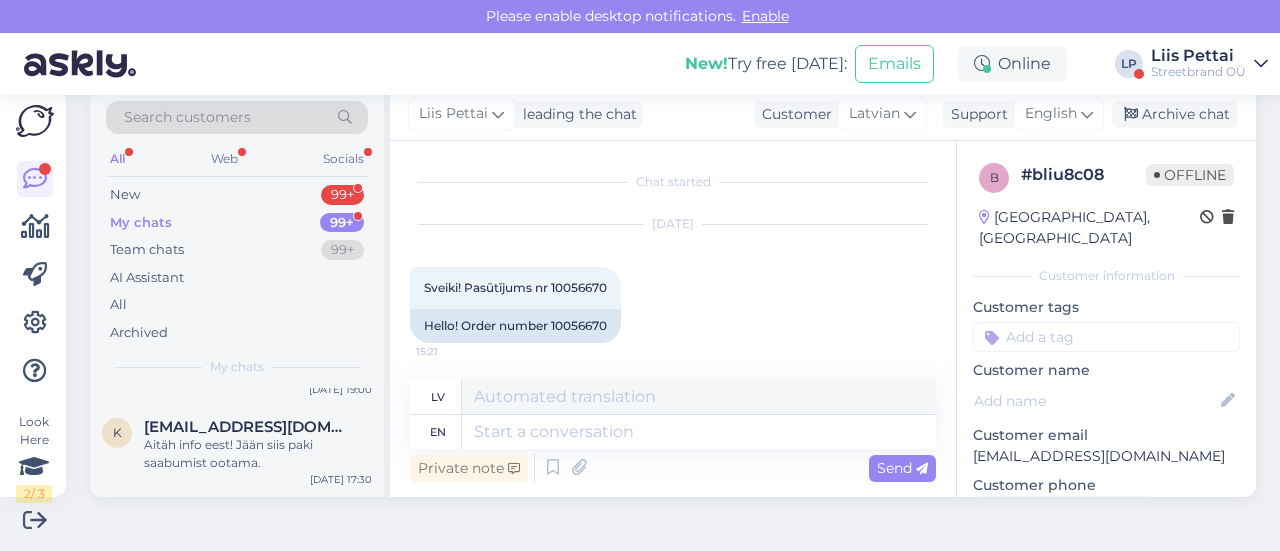 click on "Aitäh info eest! Jään siis paki saabumist ootama." at bounding box center [258, 454] 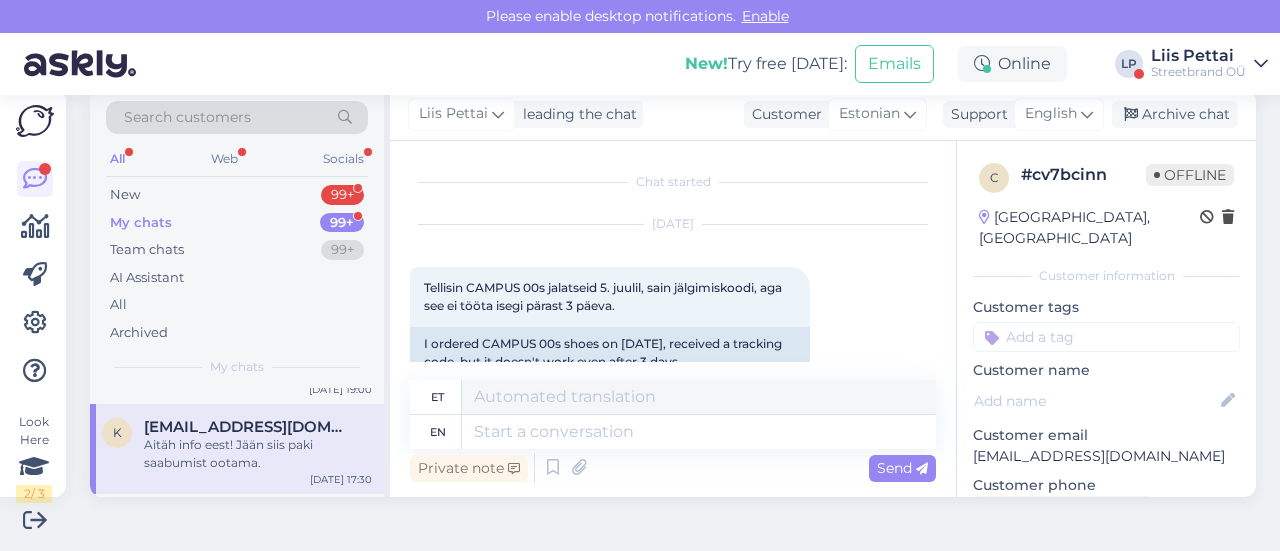 scroll, scrollTop: 614, scrollLeft: 0, axis: vertical 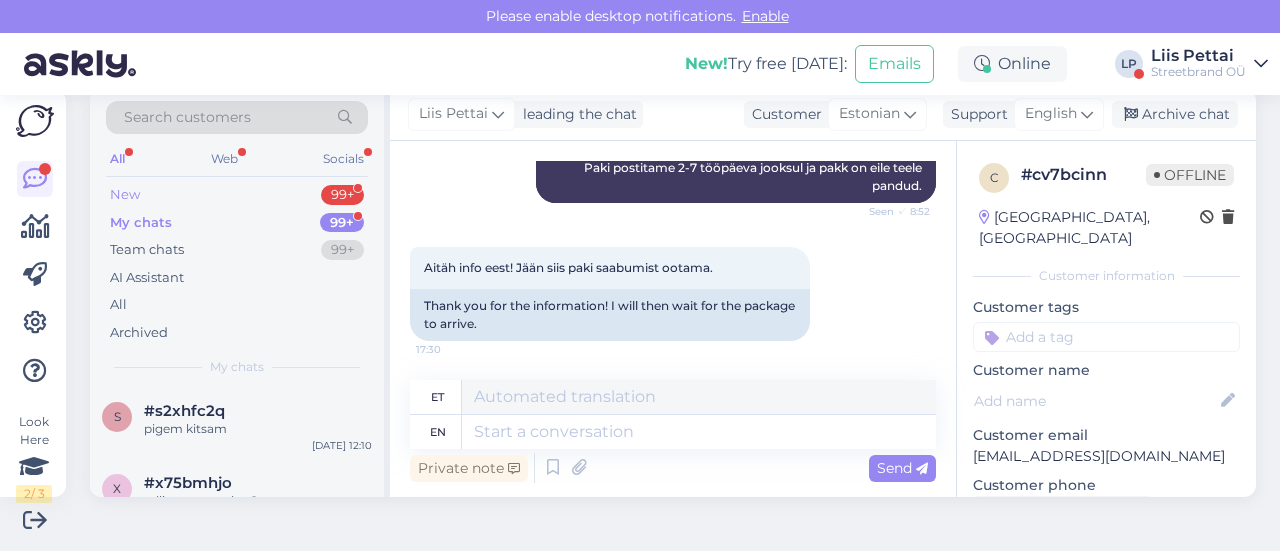 click on "New 99+" at bounding box center [237, 195] 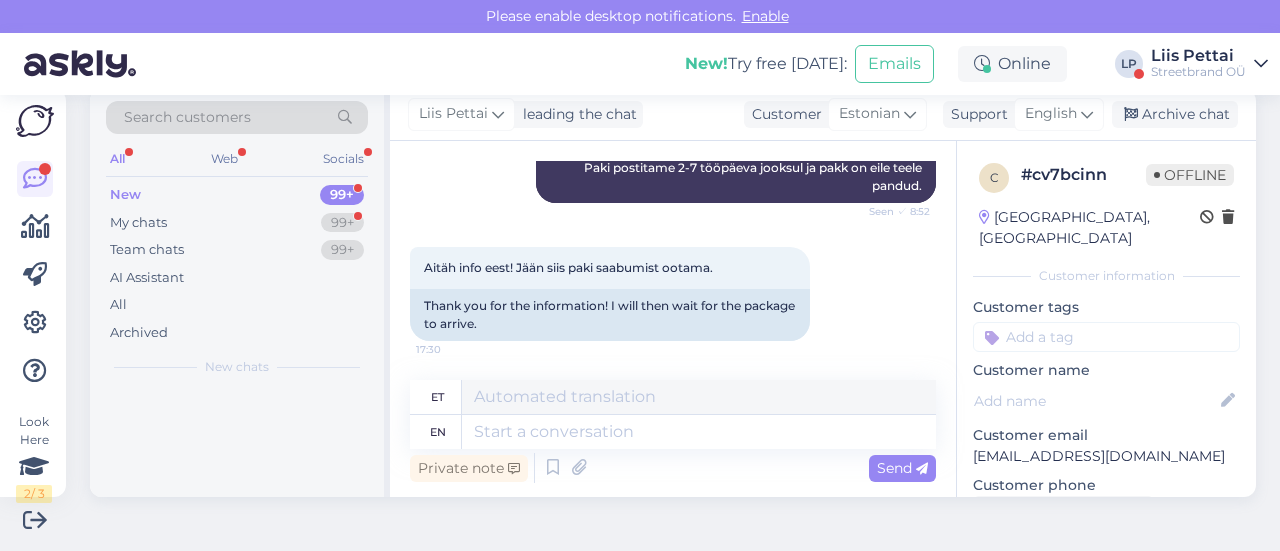 scroll, scrollTop: 0, scrollLeft: 0, axis: both 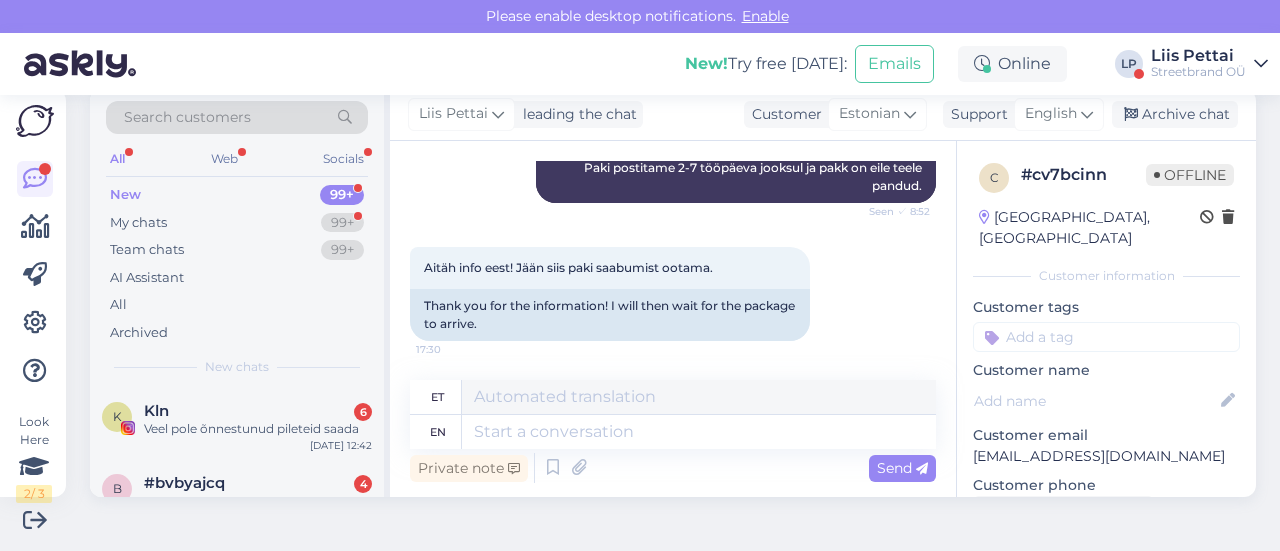 click on "Search customers All Web Socials New 99+ My chats 99+ Team chats 99+ AI Assistant All Archived New chats" at bounding box center [237, 238] 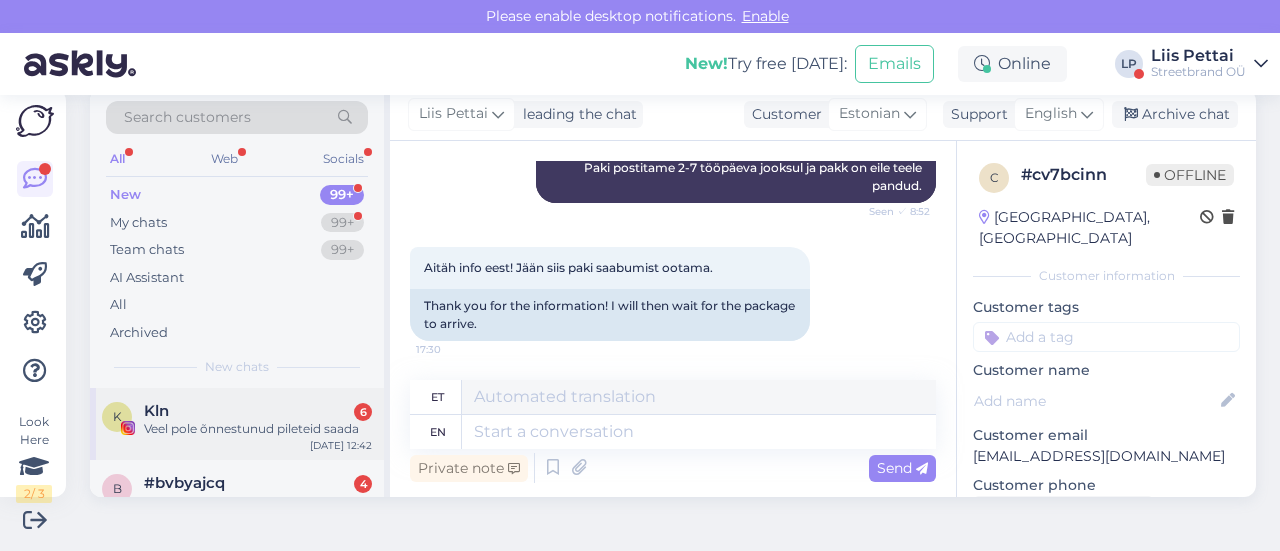 click on "Kln 6" at bounding box center (258, 411) 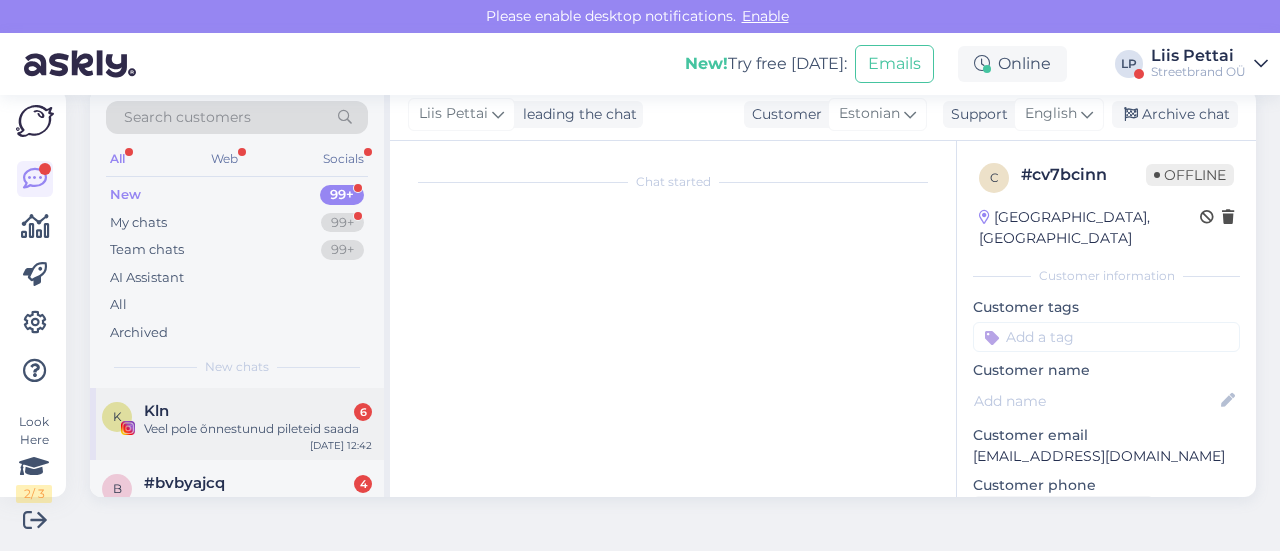 scroll, scrollTop: 1908, scrollLeft: 0, axis: vertical 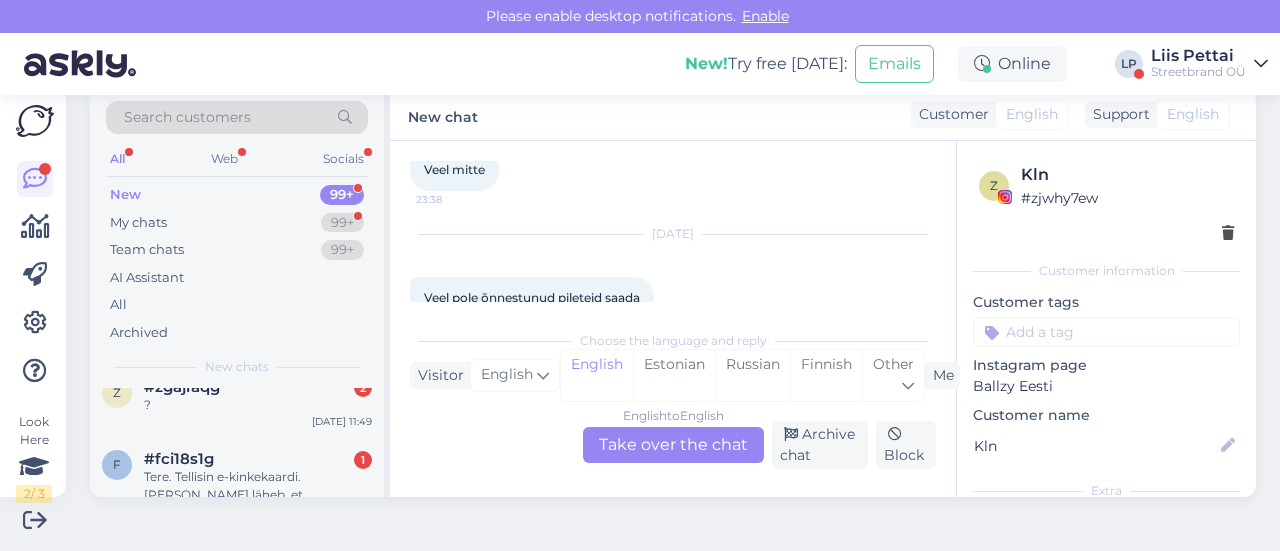 click on "?" at bounding box center [258, 405] 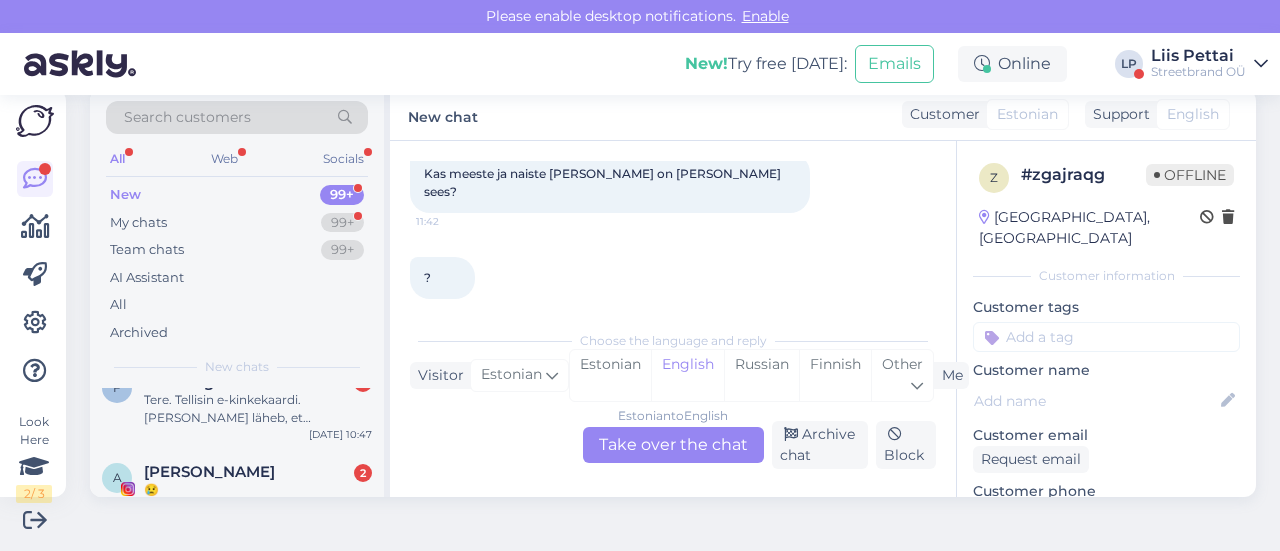 scroll, scrollTop: 320, scrollLeft: 0, axis: vertical 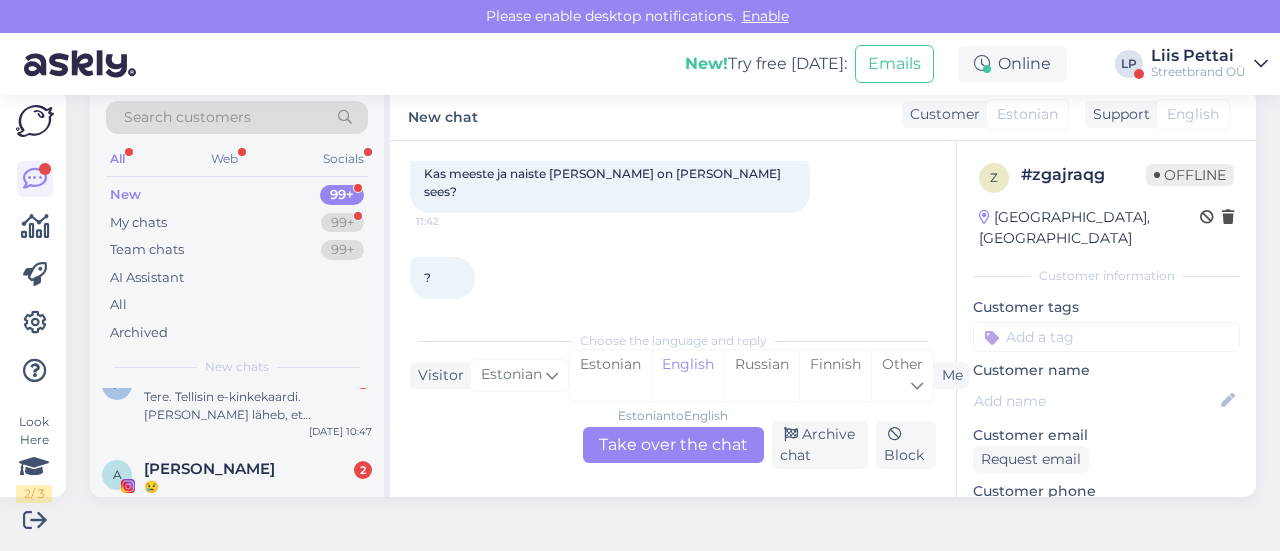 click on "Tere. Tellisin e-kinkekaardi. [PERSON_NAME] läheb, et kinkeaarti/koodi [PERSON_NAME]?" at bounding box center [258, 406] 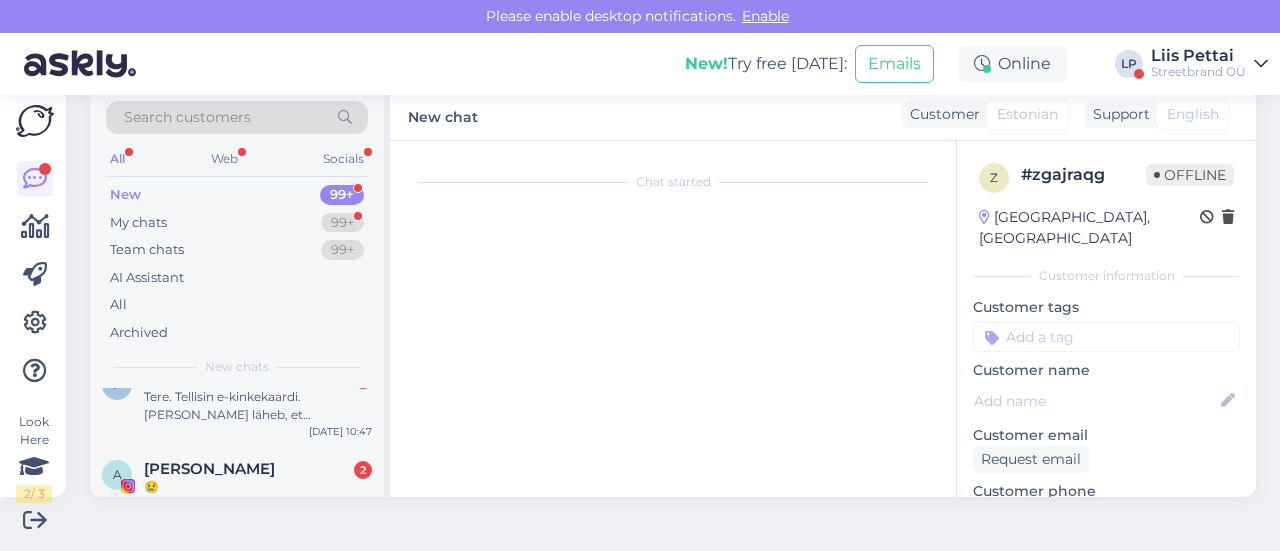 scroll, scrollTop: 42, scrollLeft: 0, axis: vertical 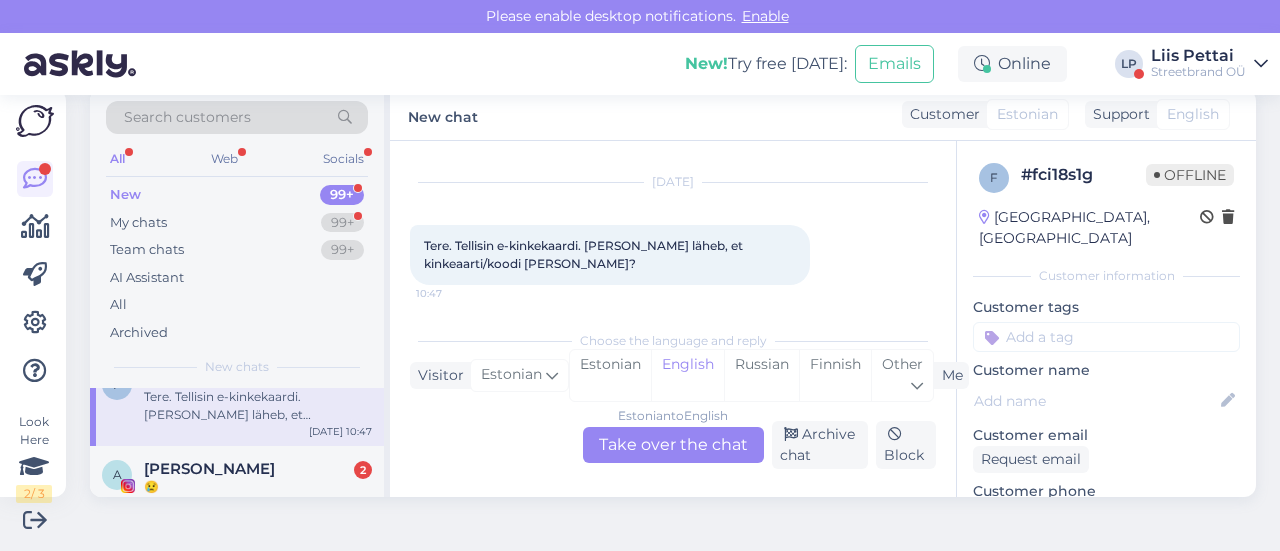 click on "Estonian  to  English Take over the chat" at bounding box center [673, 445] 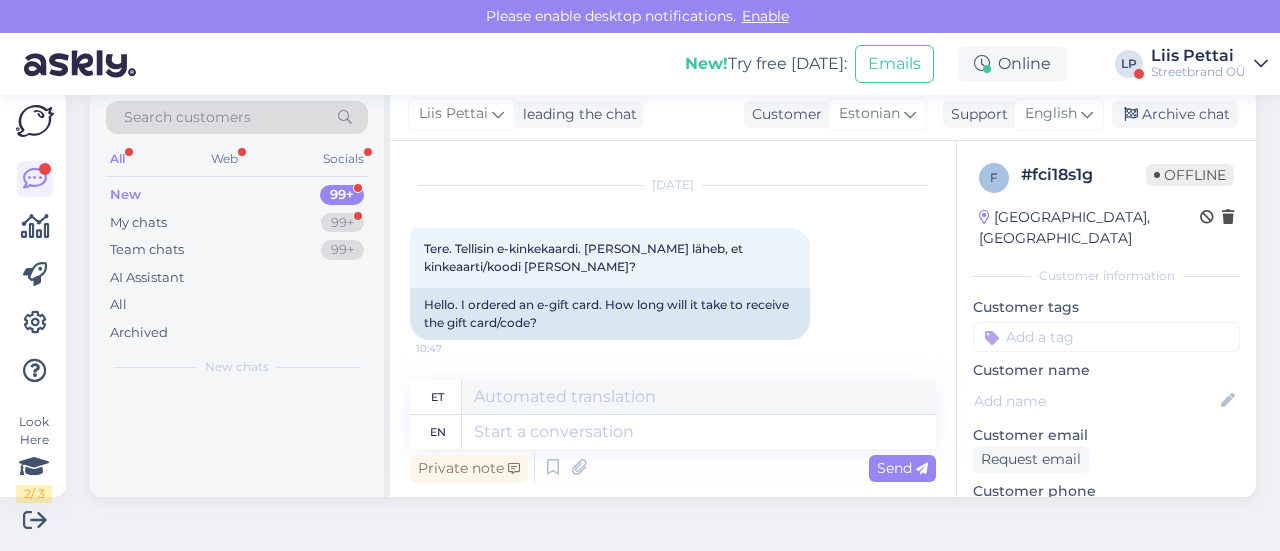 scroll, scrollTop: 38, scrollLeft: 0, axis: vertical 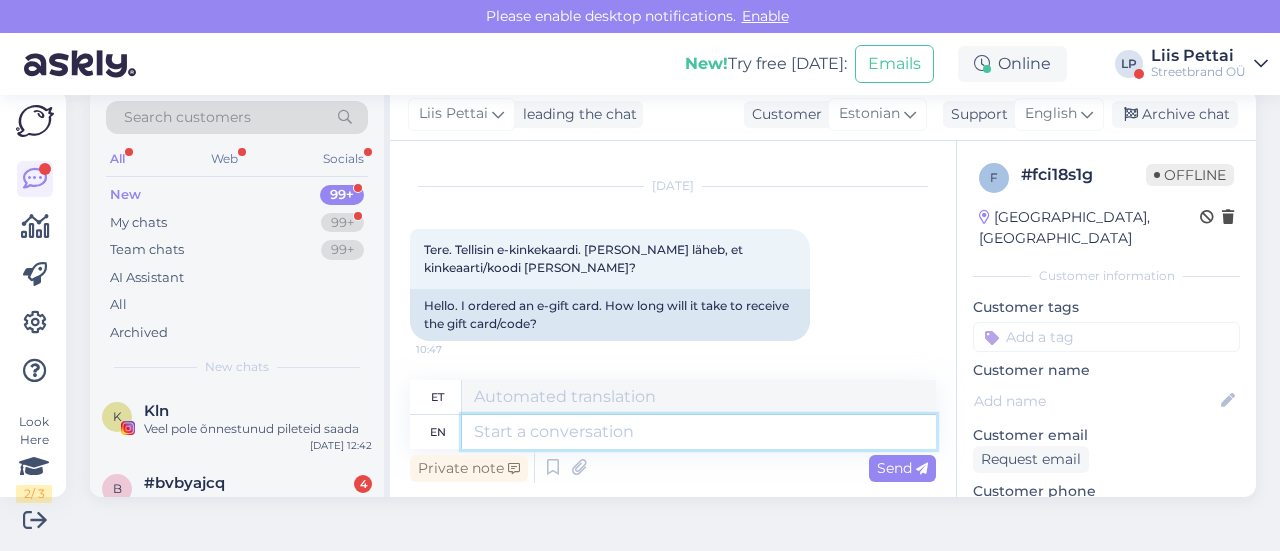 click at bounding box center [699, 432] 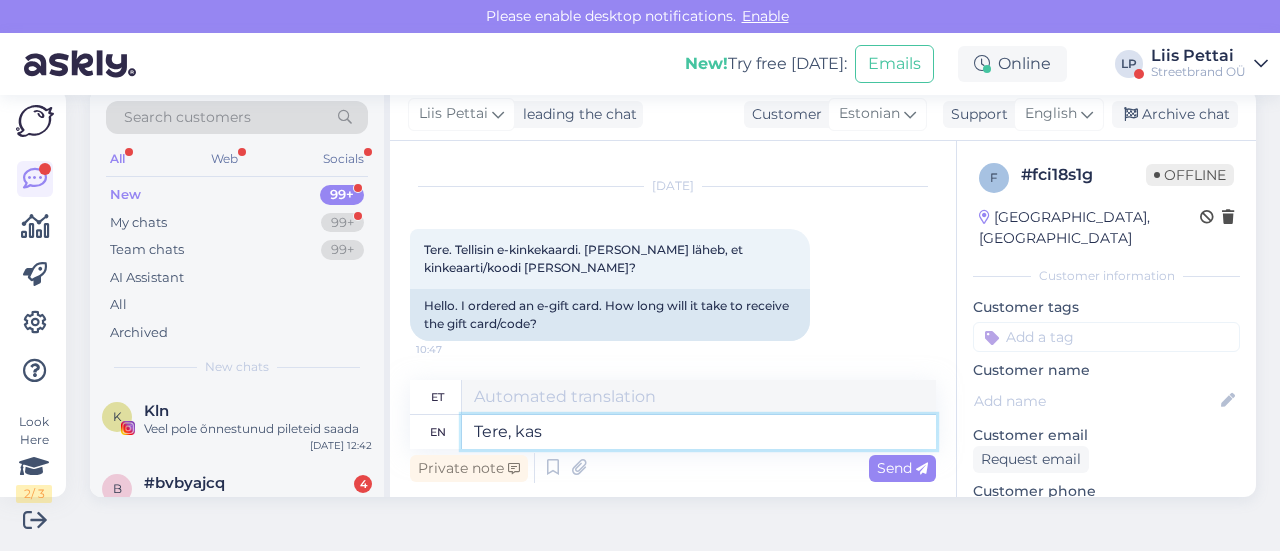 type on "Tere, kas t" 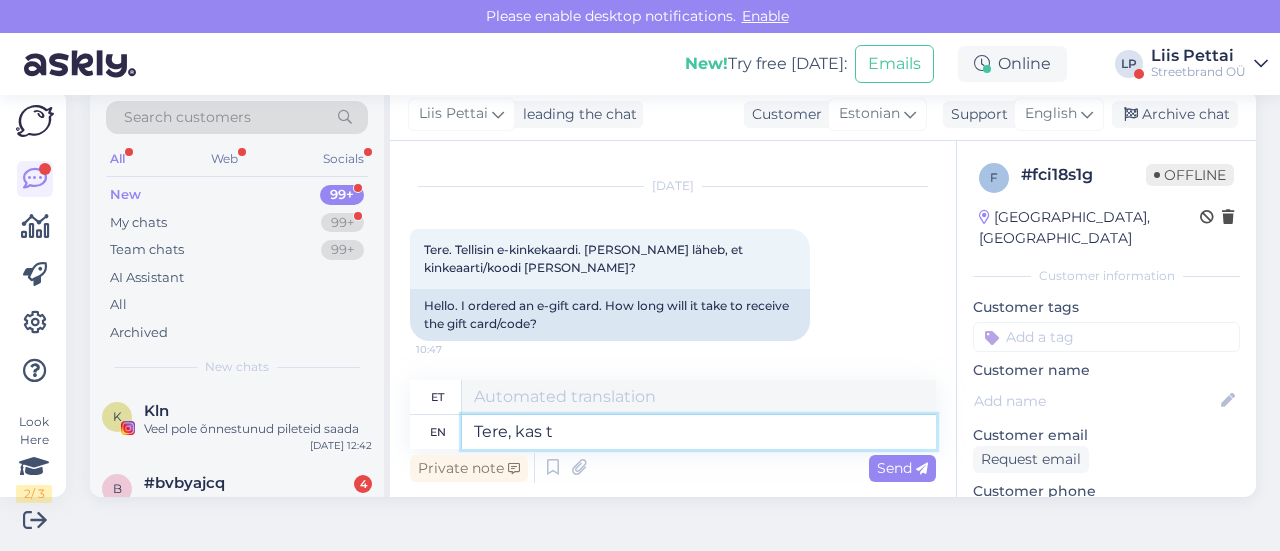 type on "Tere," 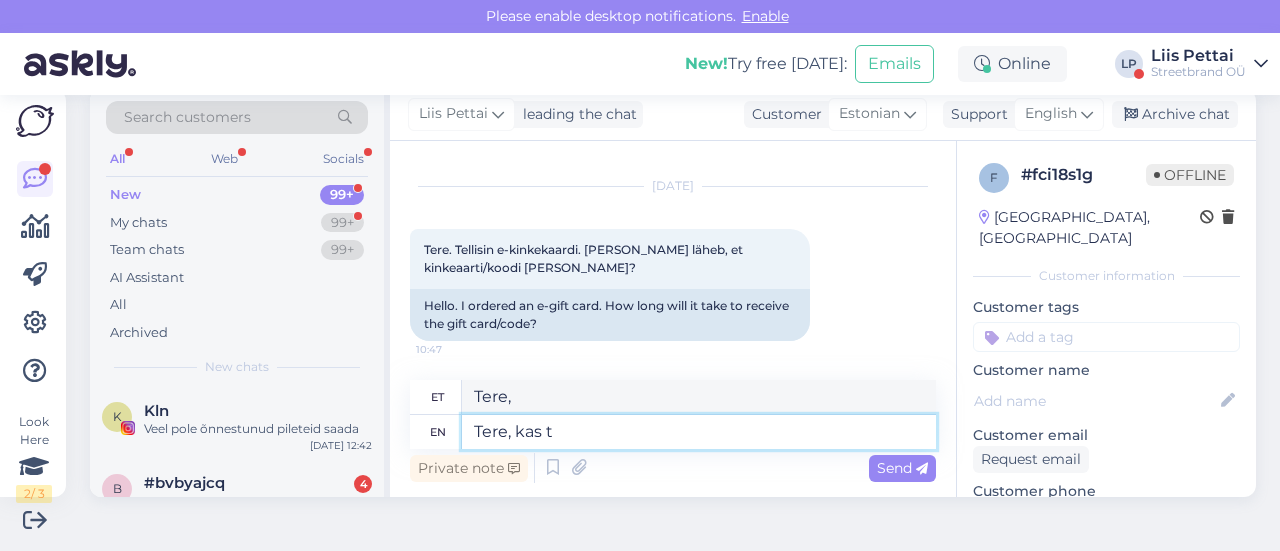 type on "Tere, kas te" 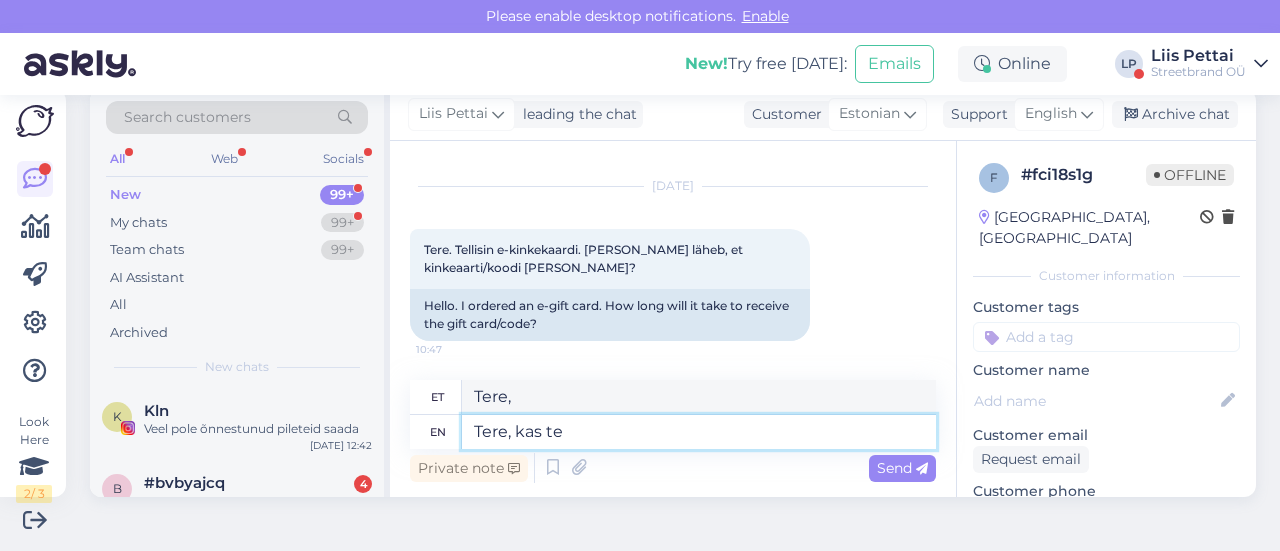 type on "Tere, kas" 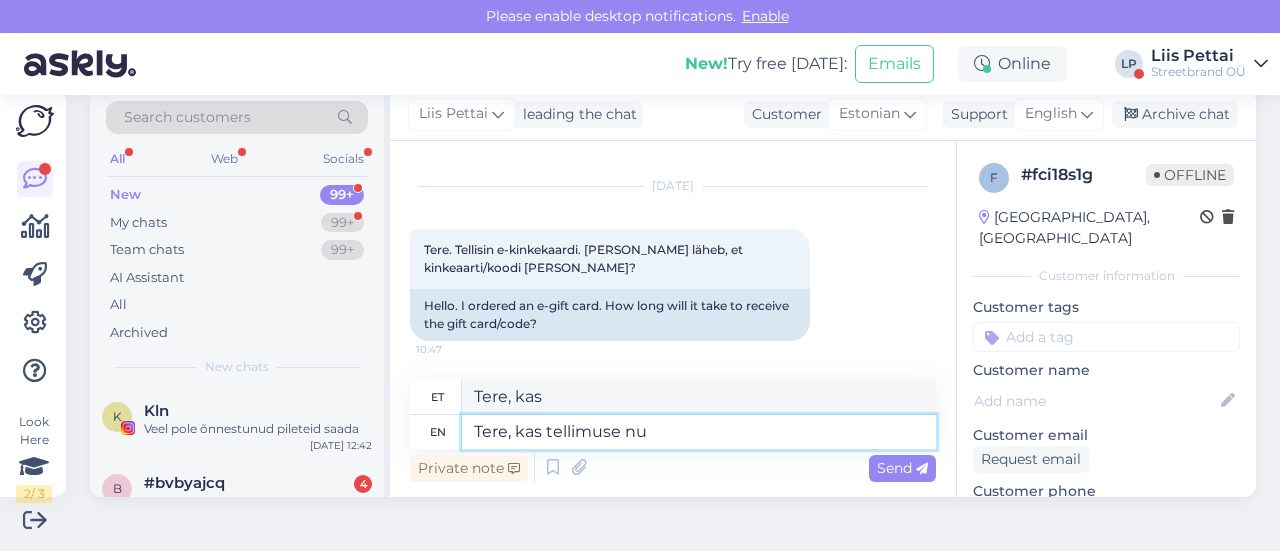 type on "Tere, kas tellimuse num" 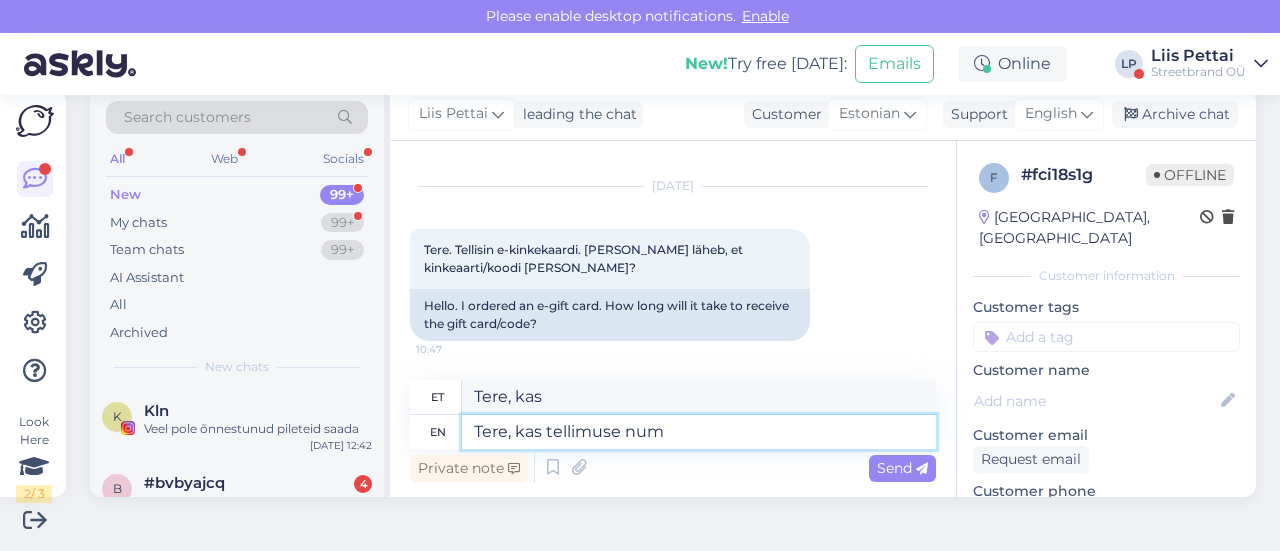 type on "Tere, kas on tellimus?" 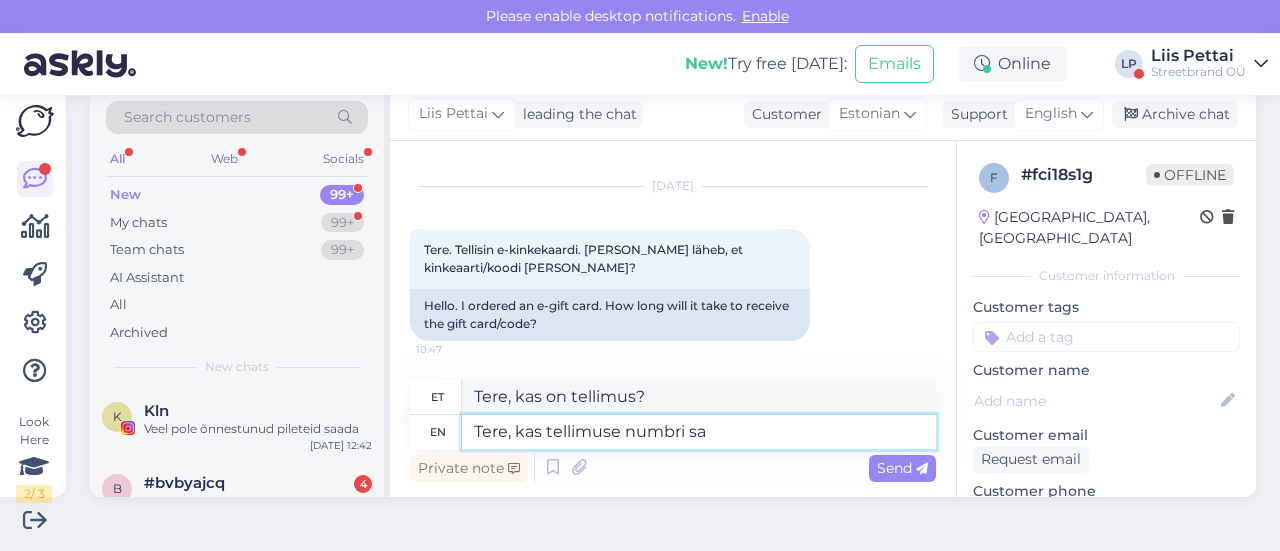 type on "Tere, kas tellimuse numbri sai" 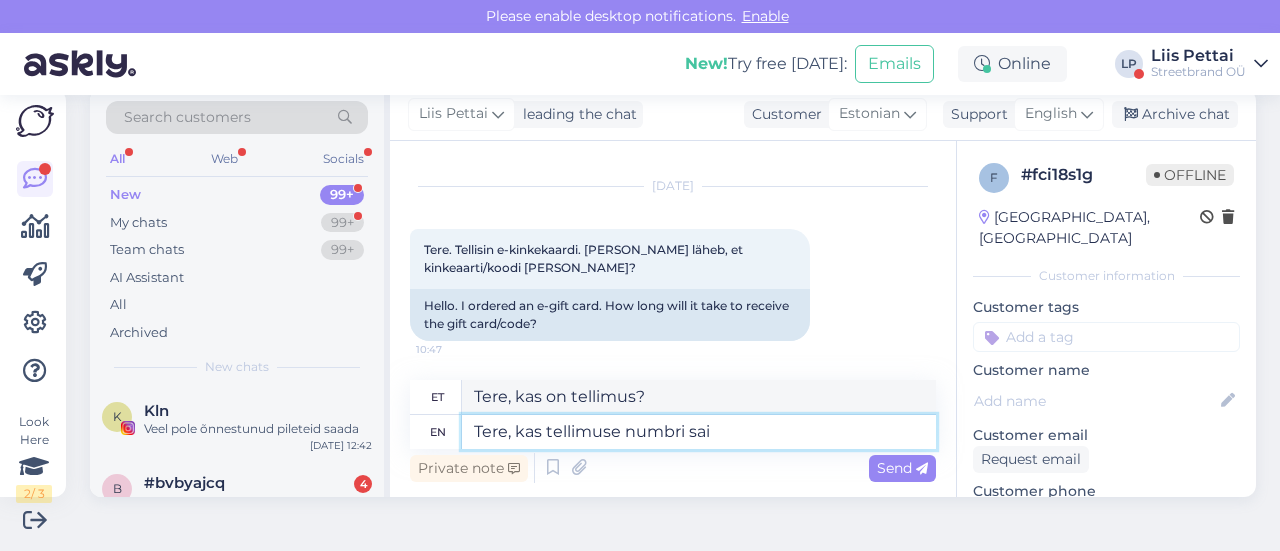 type on "Tere, kas teil on tellimuse number?" 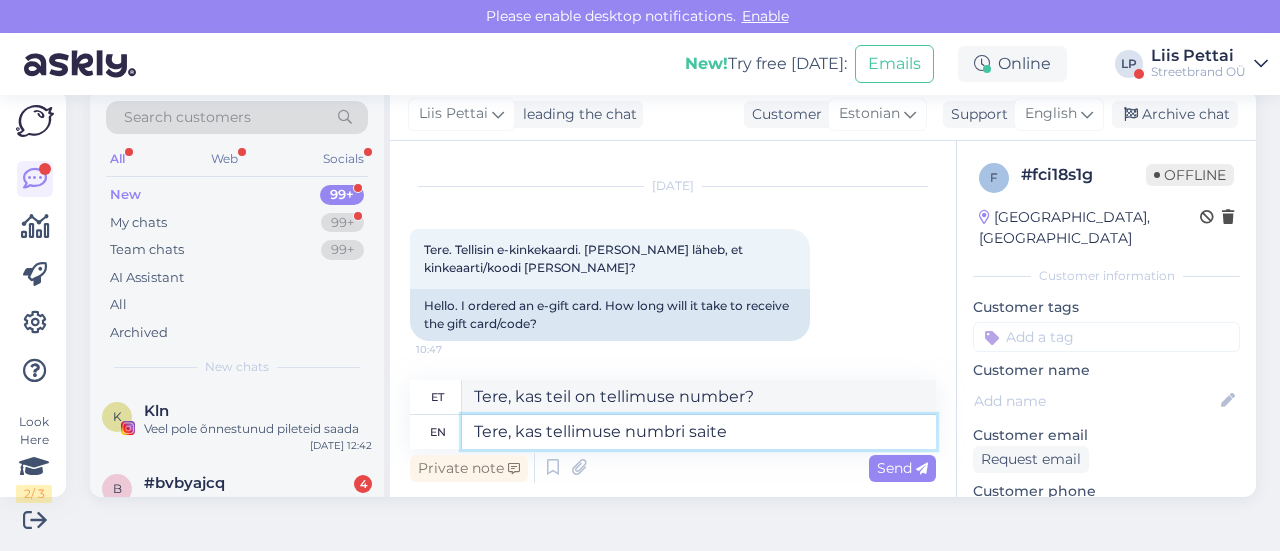 type on "Tere, kas tellimuse numbri saite?" 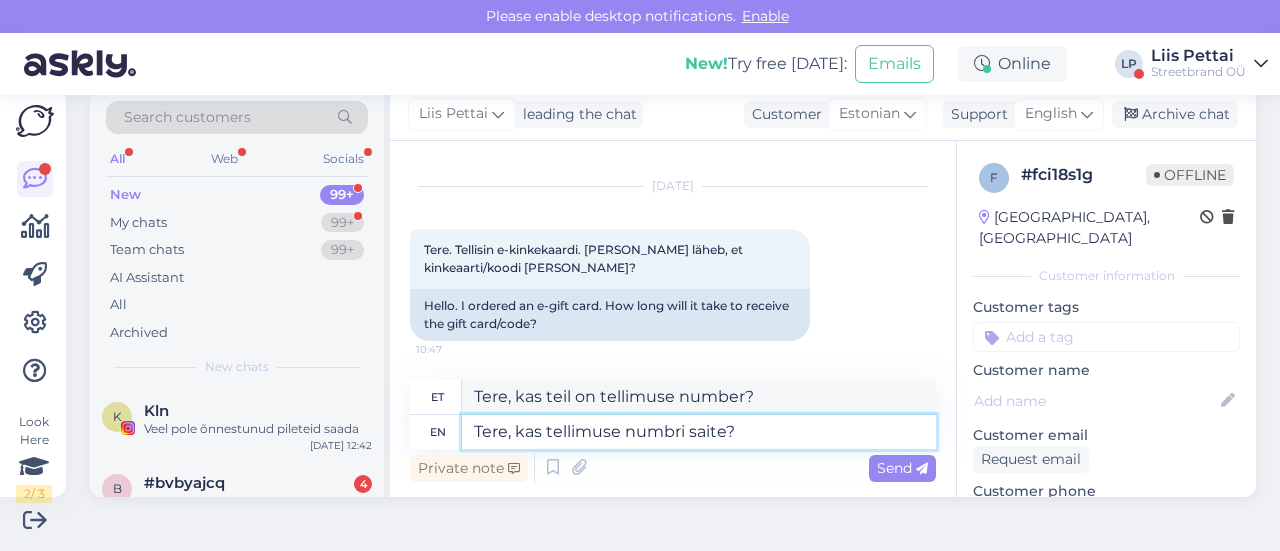 type on "Tere, kas saite tellimuse numbri?" 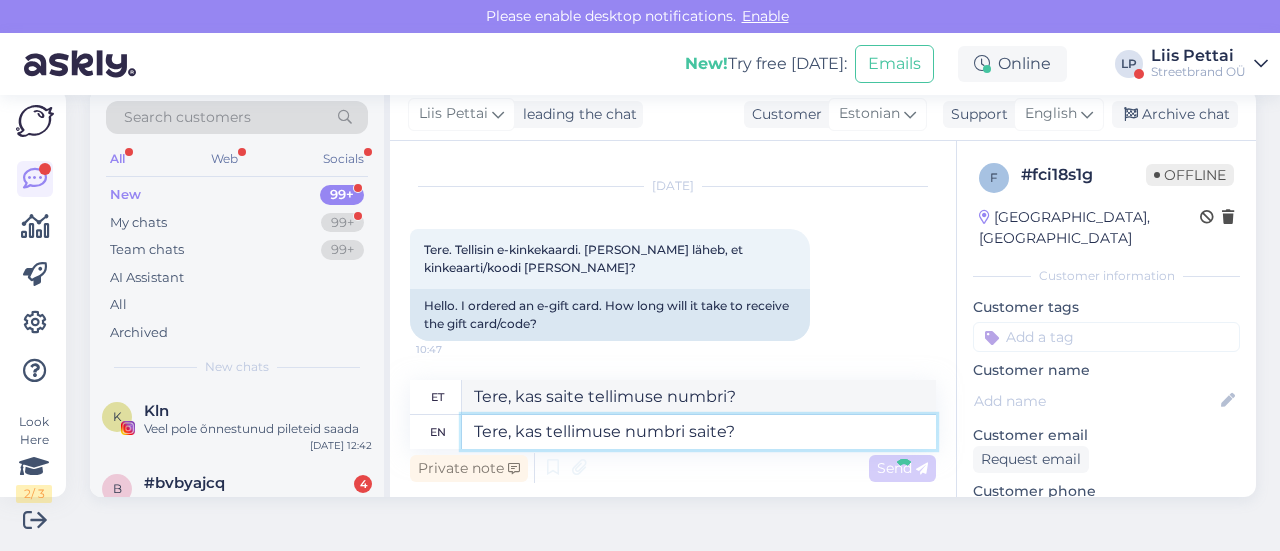 type 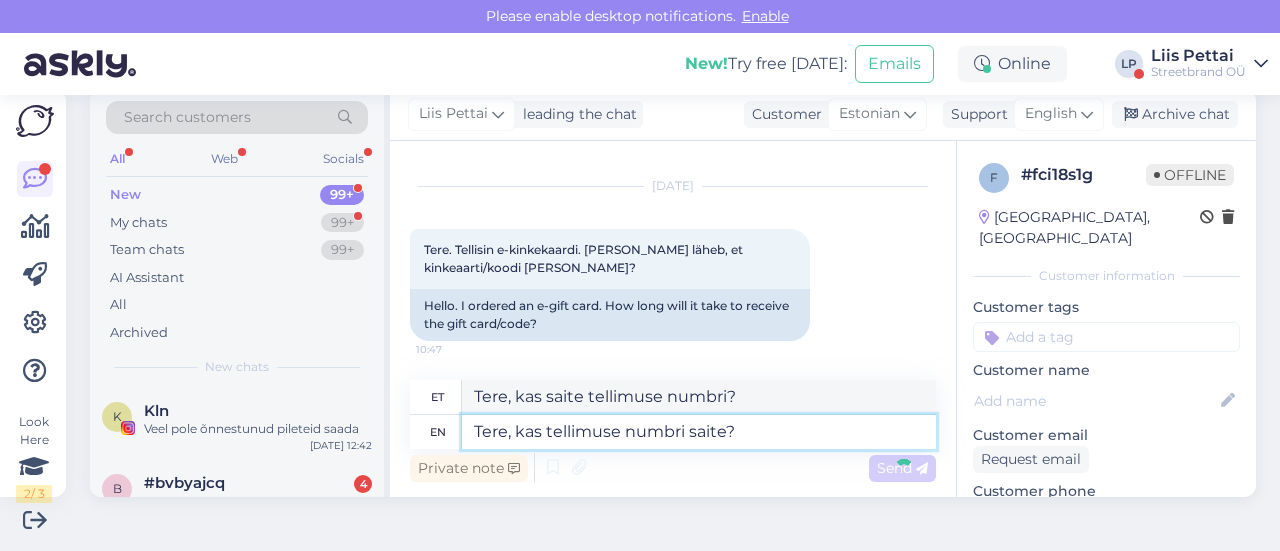 type 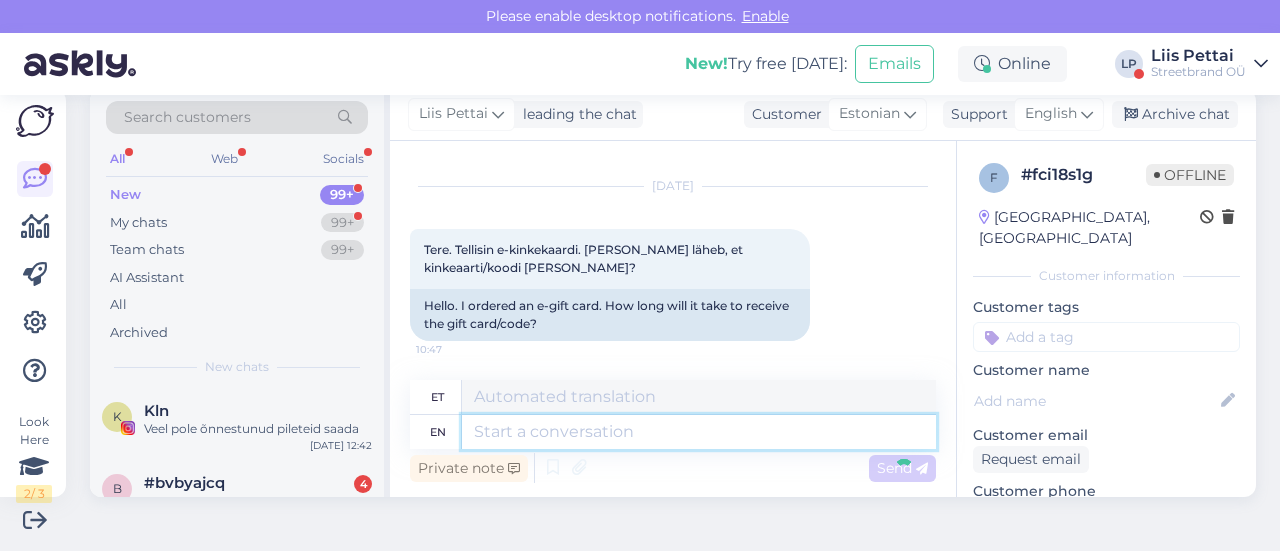 scroll, scrollTop: 158, scrollLeft: 0, axis: vertical 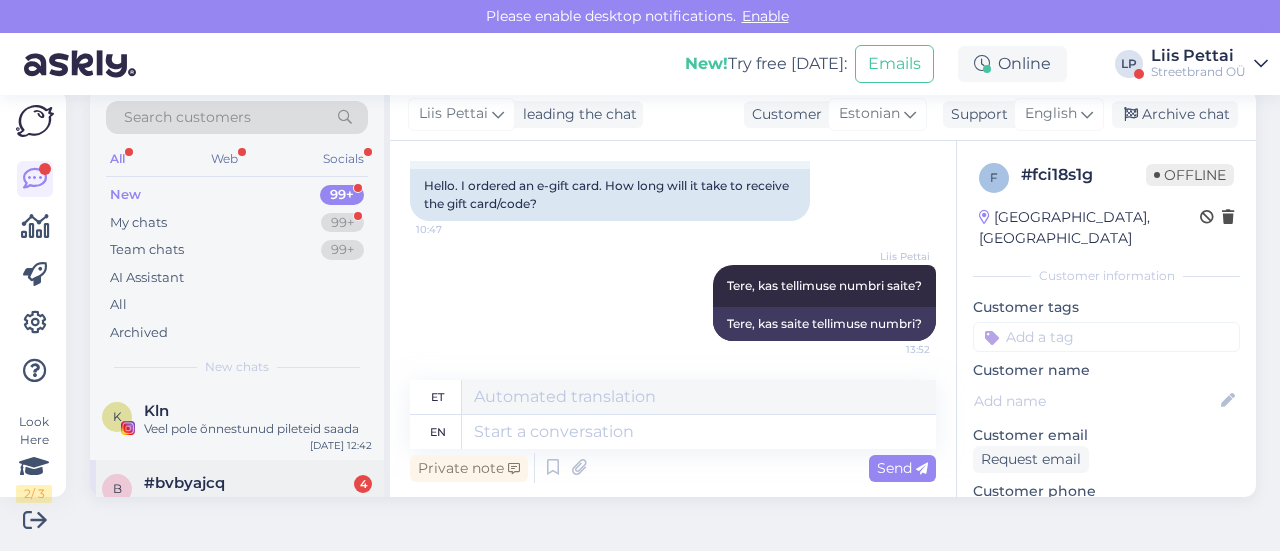 click on "b #bvbyajcq 4 tagastan [DATE] 12:39" at bounding box center (237, 496) 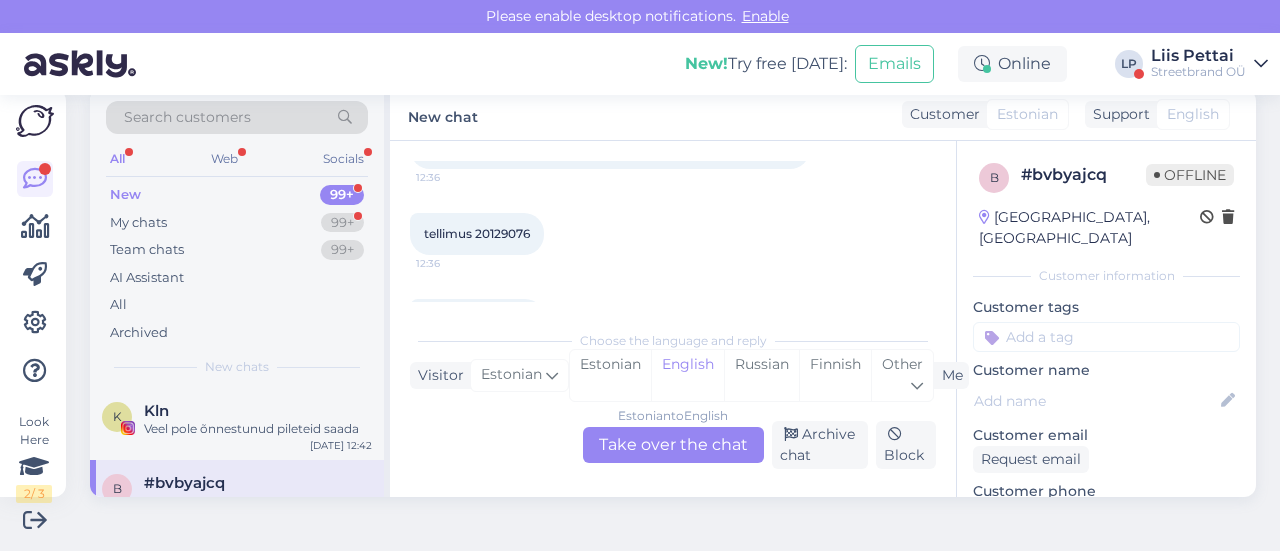 scroll, scrollTop: 304, scrollLeft: 0, axis: vertical 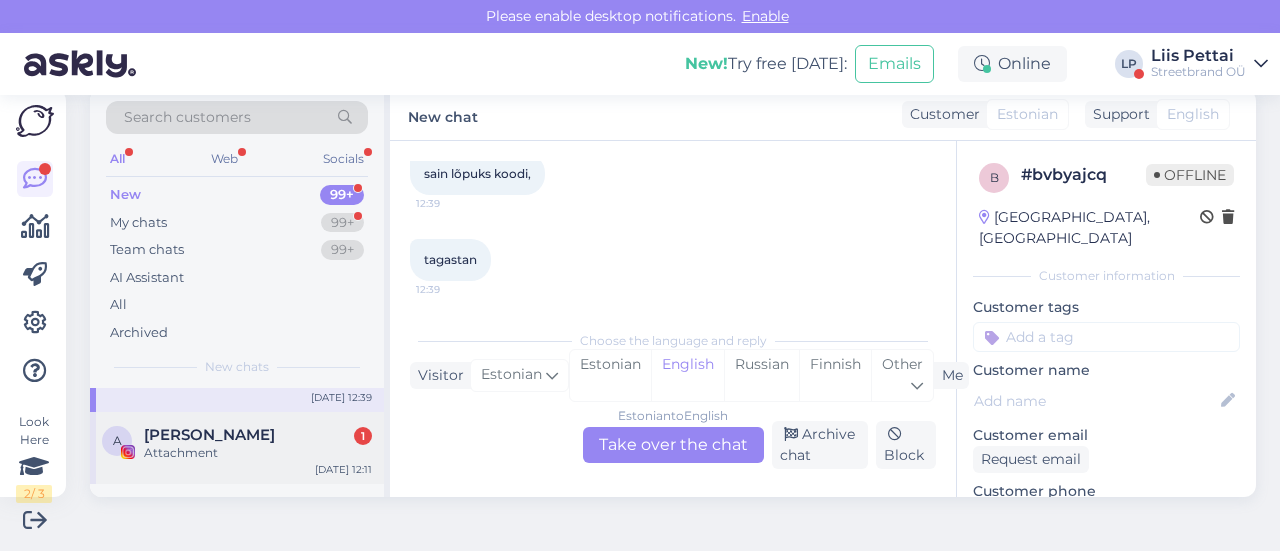 click on "Attachment" at bounding box center [258, 453] 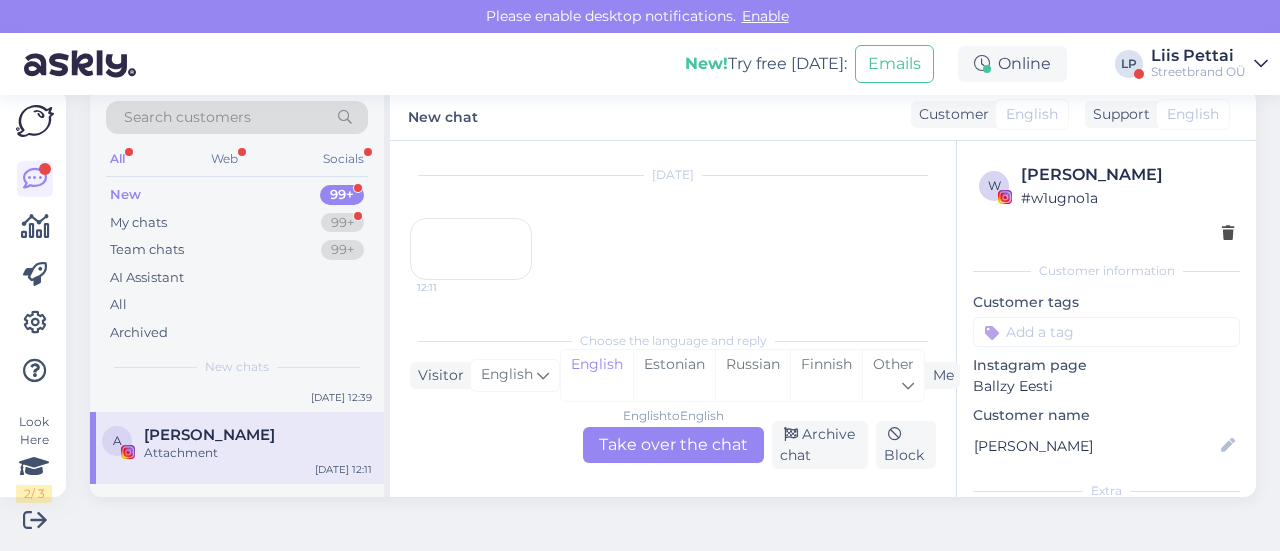 scroll, scrollTop: 209, scrollLeft: 0, axis: vertical 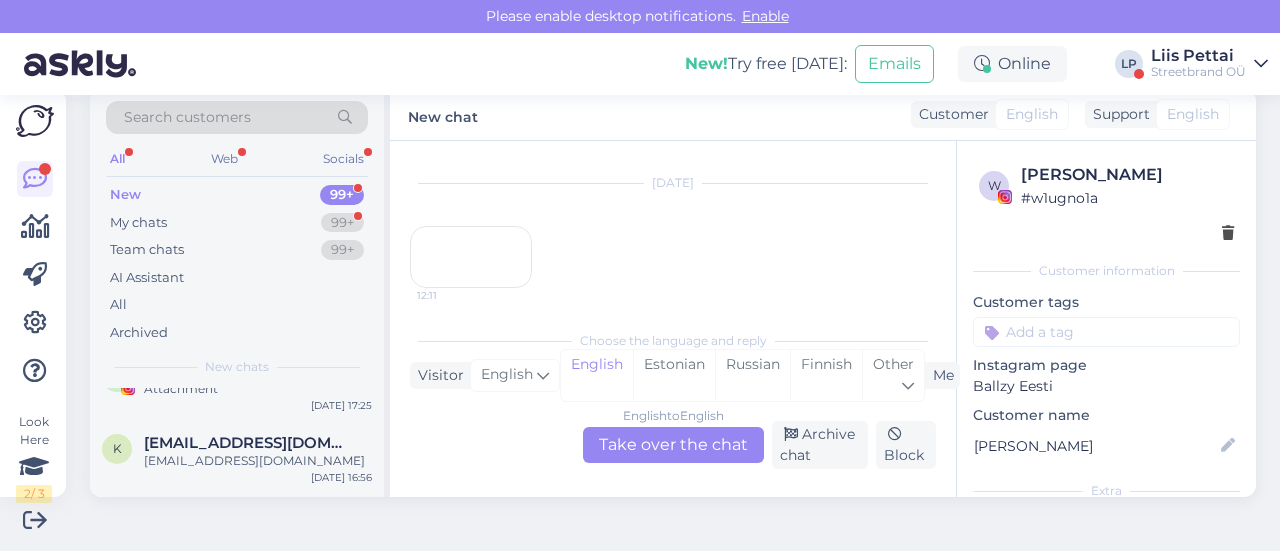 click on "[EMAIL_ADDRESS][DOMAIN_NAME]" at bounding box center (258, 461) 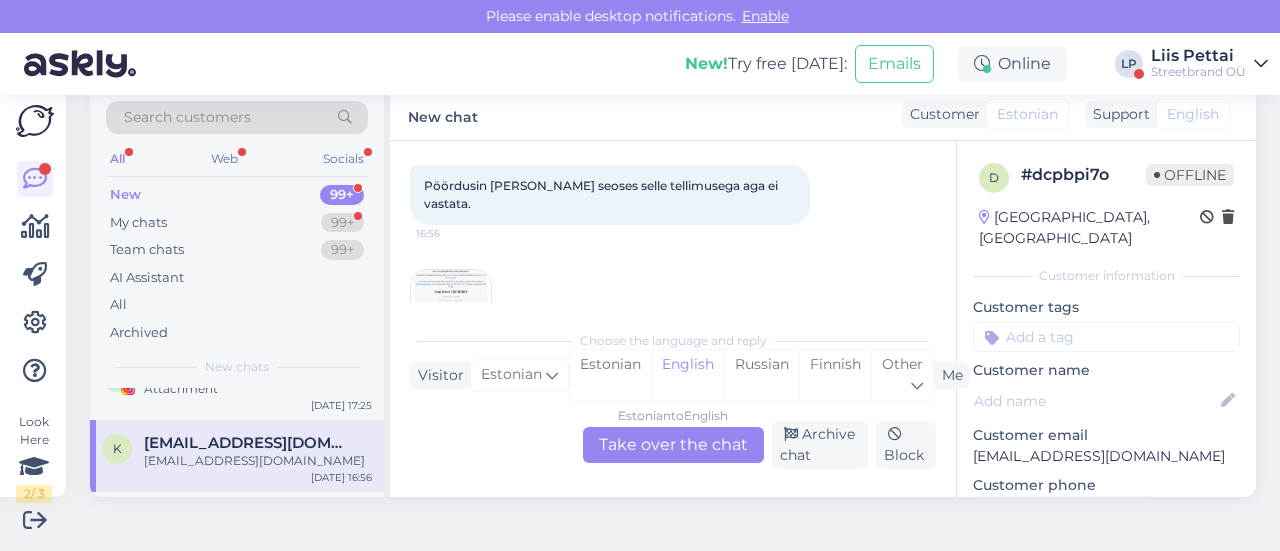 scroll, scrollTop: 326, scrollLeft: 0, axis: vertical 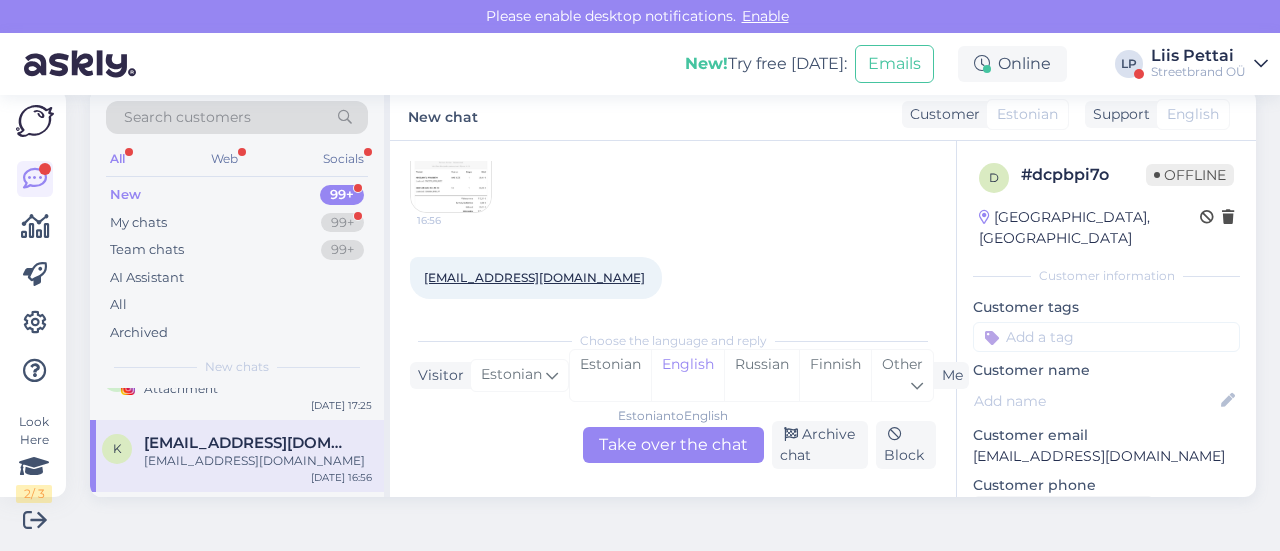 click on "[EMAIL_ADDRESS][DOMAIN_NAME]" at bounding box center (248, 443) 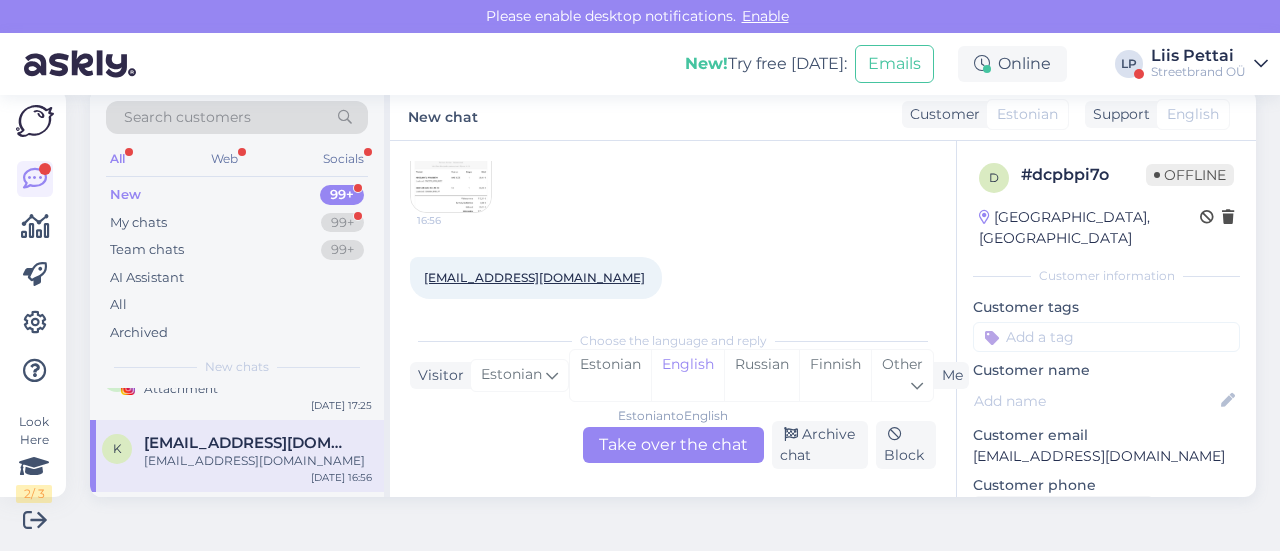 scroll, scrollTop: 0, scrollLeft: 0, axis: both 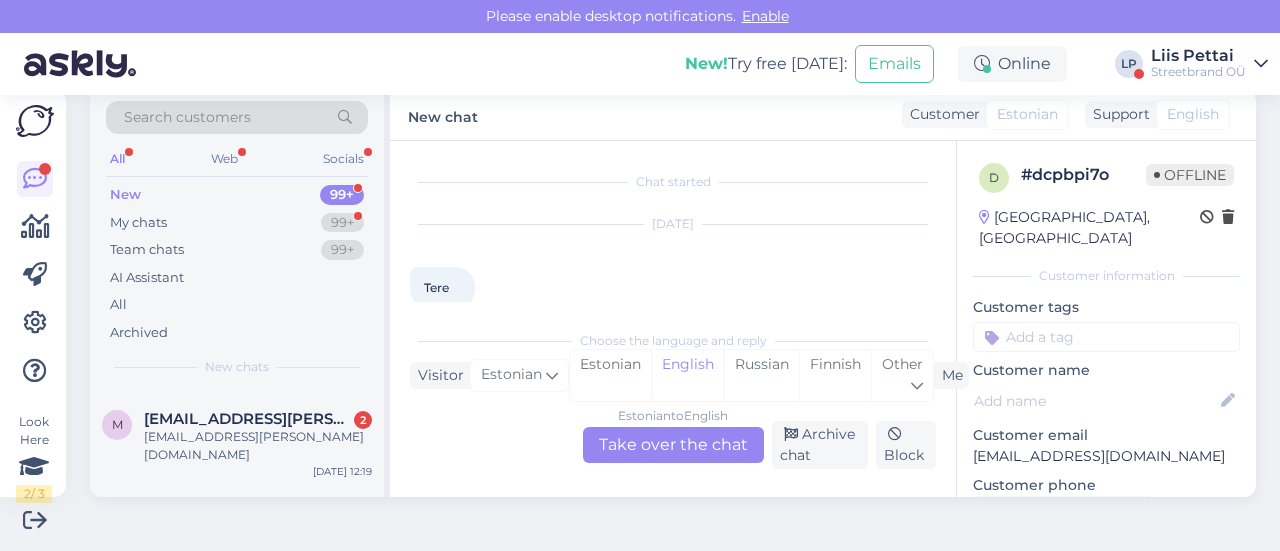 click on "[PERSON_NAME] [PERSON_NAME][EMAIL_ADDRESS][DOMAIN_NAME] 2 [DOMAIN_NAME][EMAIL_ADDRESS][PERSON_NAME][DOMAIN_NAME] [DATE] 12:19" at bounding box center [237, 441] 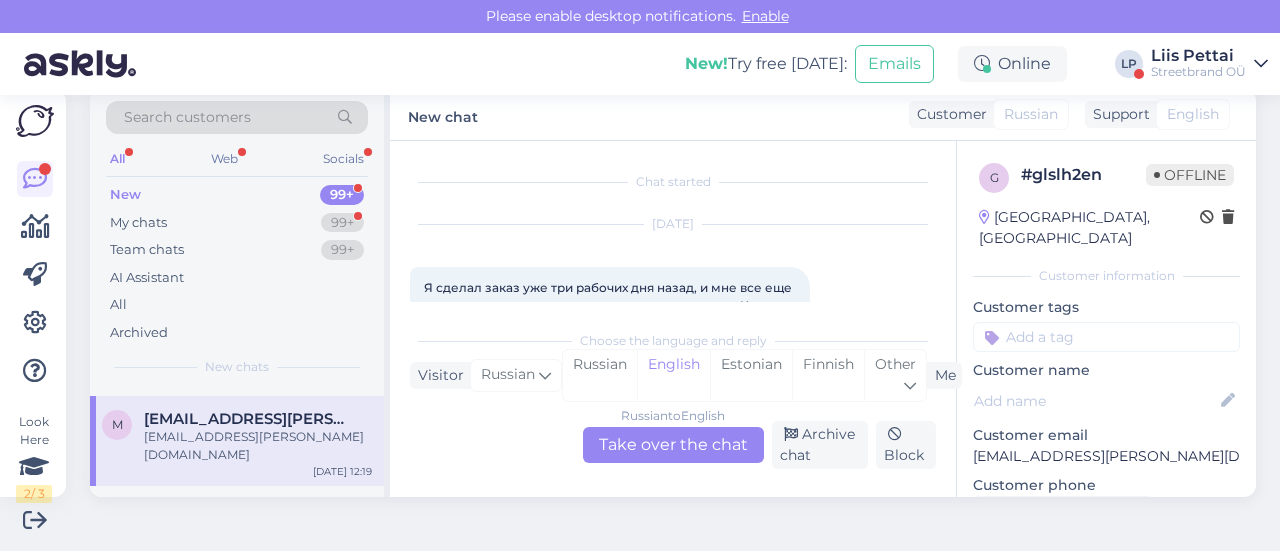 scroll, scrollTop: 150, scrollLeft: 0, axis: vertical 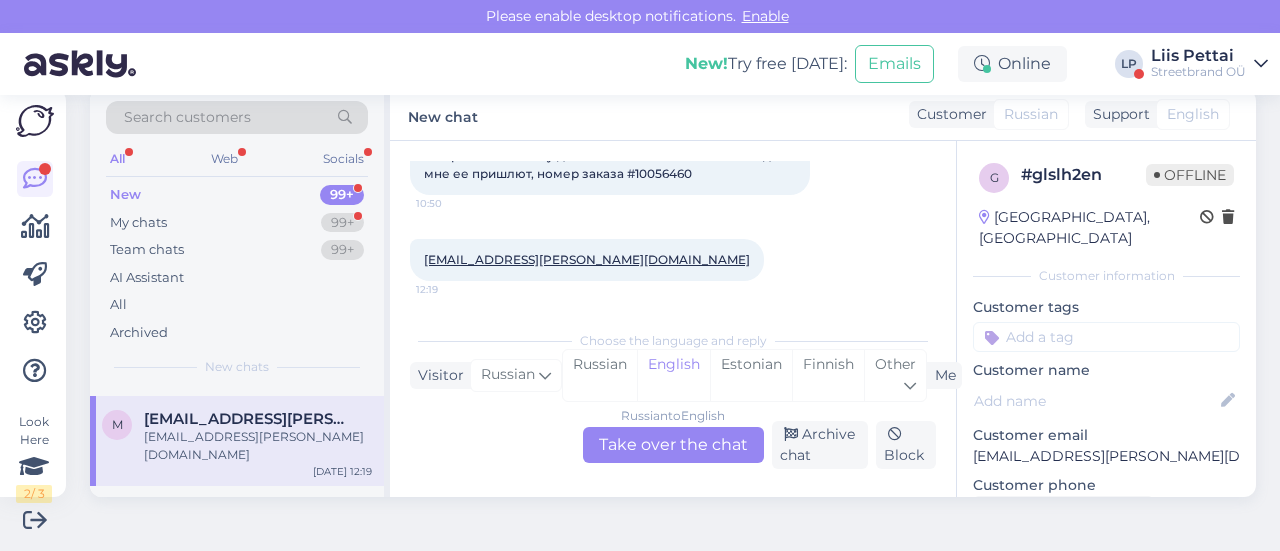 click on "Russian  to  English Take over the chat" at bounding box center [673, 445] 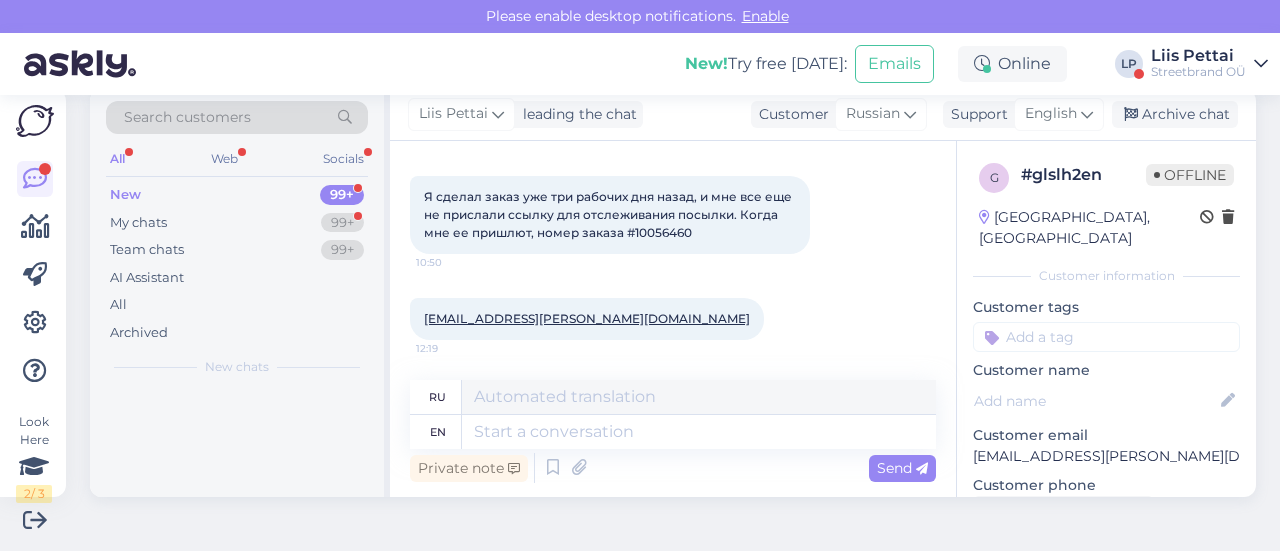 scroll, scrollTop: 90, scrollLeft: 0, axis: vertical 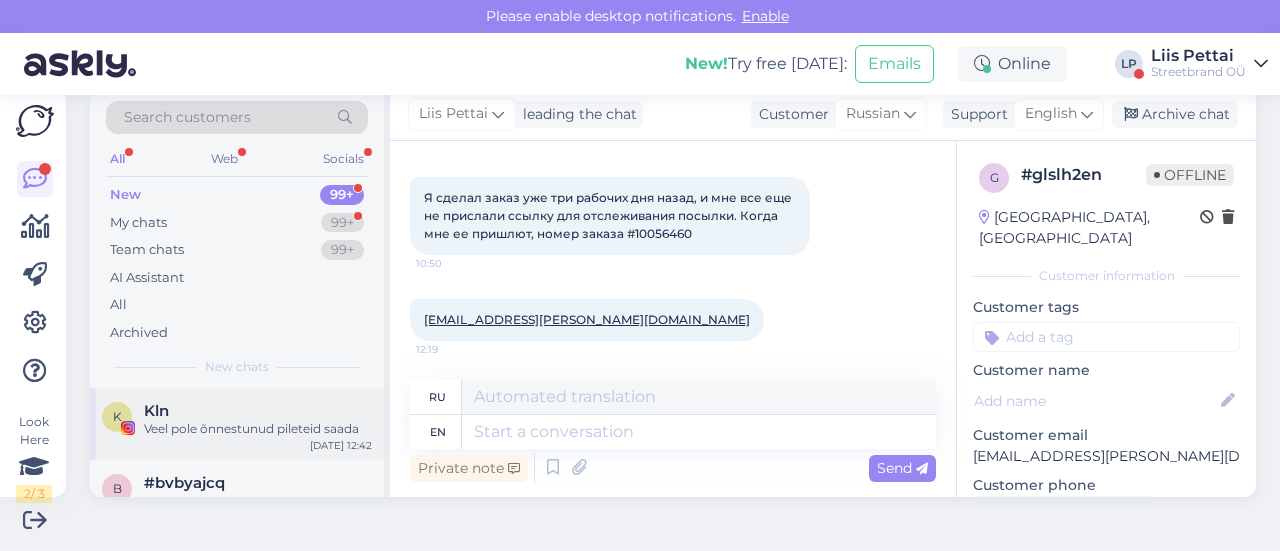 click on "Veel pole õnnestunud pileteid saada" at bounding box center (258, 429) 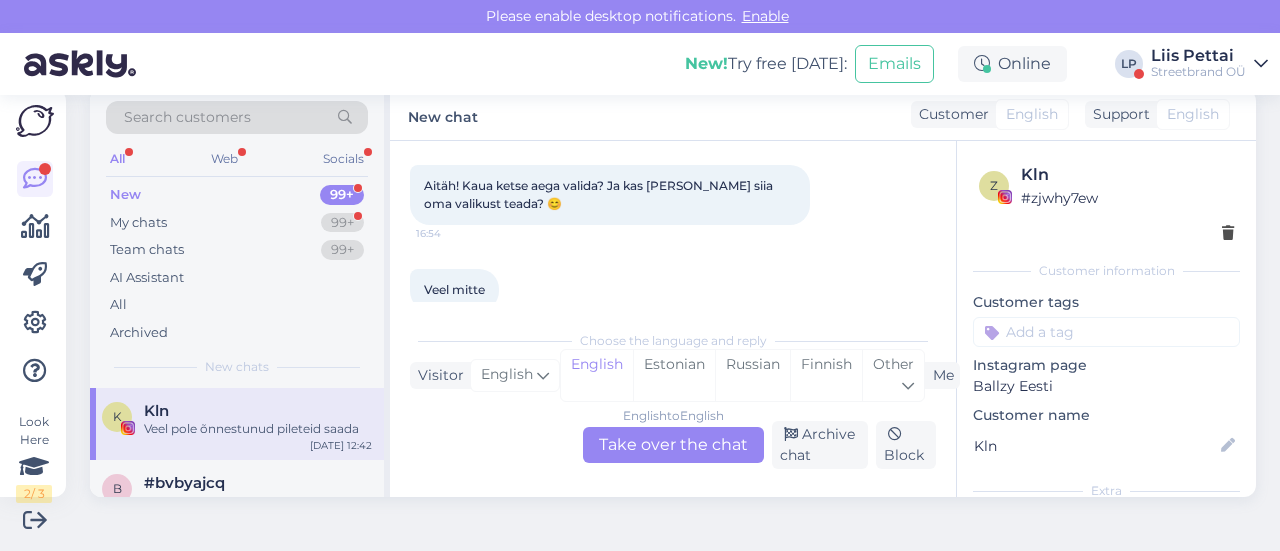 scroll, scrollTop: 2028, scrollLeft: 0, axis: vertical 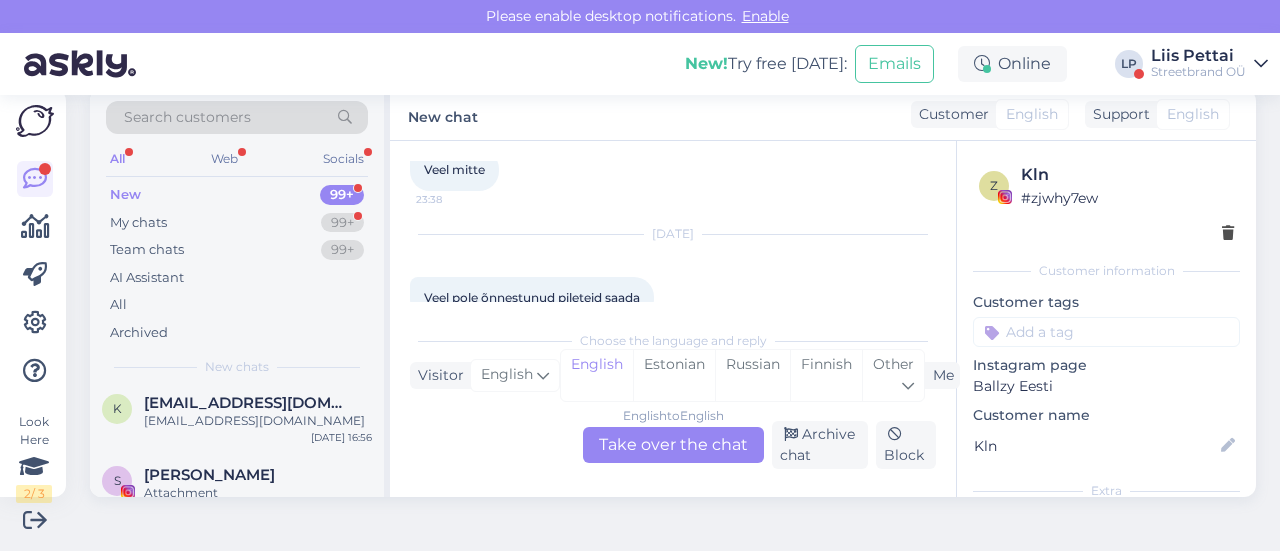 click on "k [PERSON_NAME][EMAIL_ADDRESS][DOMAIN_NAME] [DOMAIN_NAME][EMAIL_ADDRESS][DOMAIN_NAME]  [DATE] 16:56" at bounding box center [237, 416] 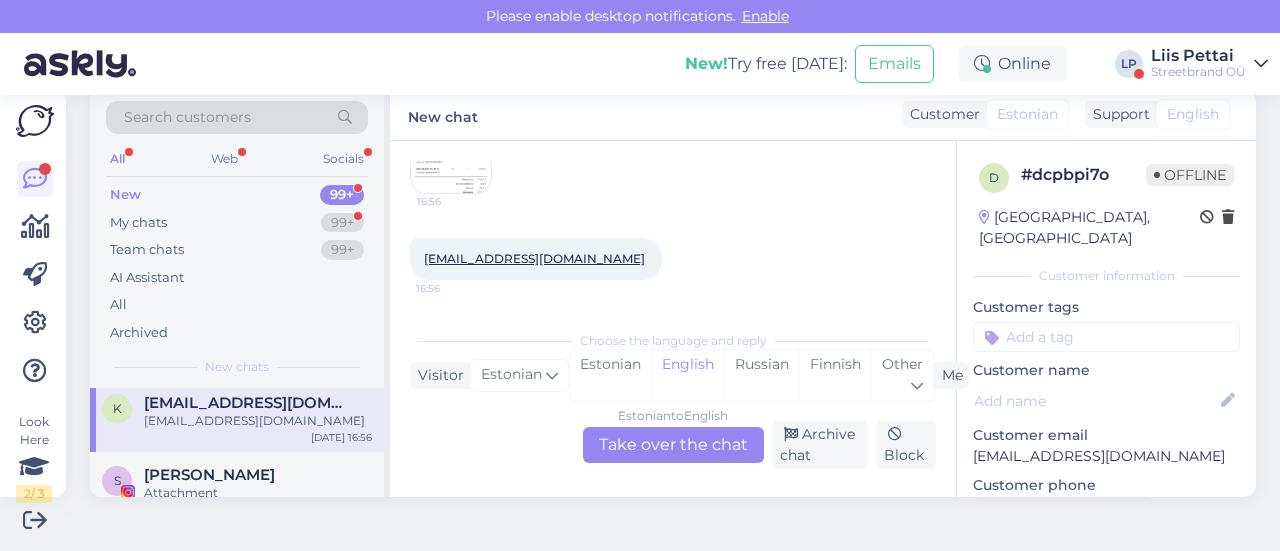scroll, scrollTop: 326, scrollLeft: 0, axis: vertical 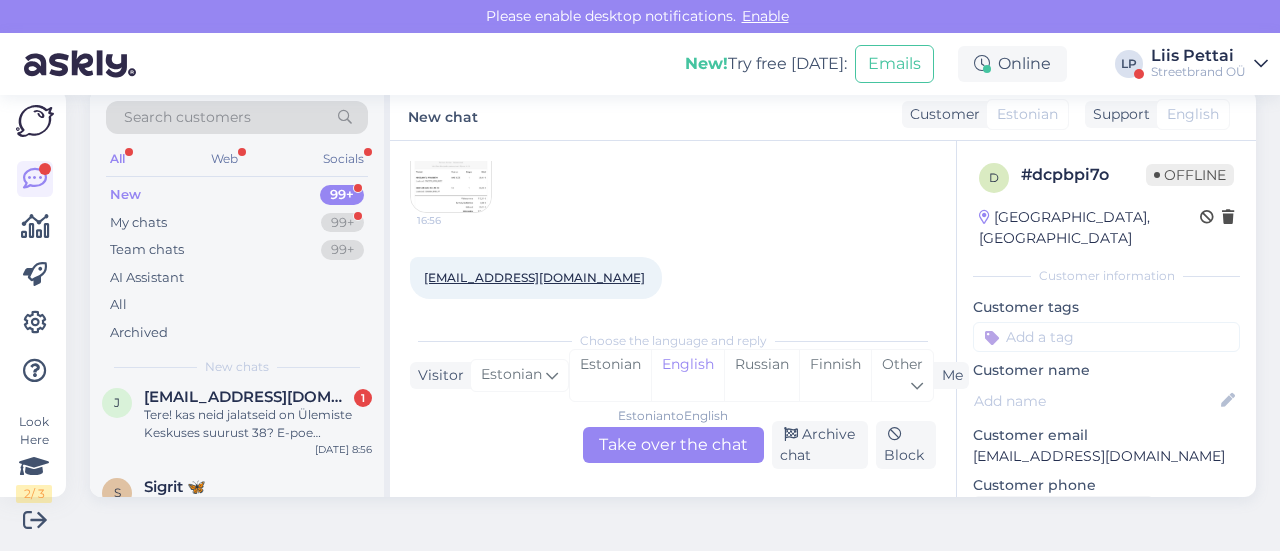 click on "Tere! kas neid jalatseid on Ülemiste Keskuses suurust 38? E-poe andmetel on aga e-postile kirjutades sain vastuseks, et pole [URL][DOMAIN_NAME]" at bounding box center (258, 424) 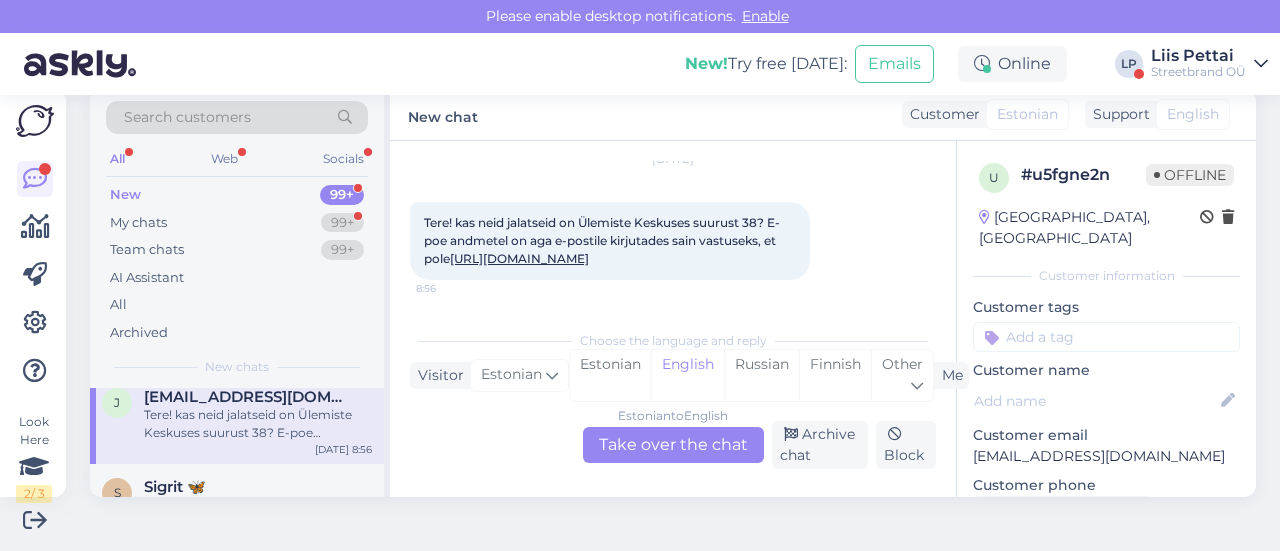 scroll, scrollTop: 42, scrollLeft: 0, axis: vertical 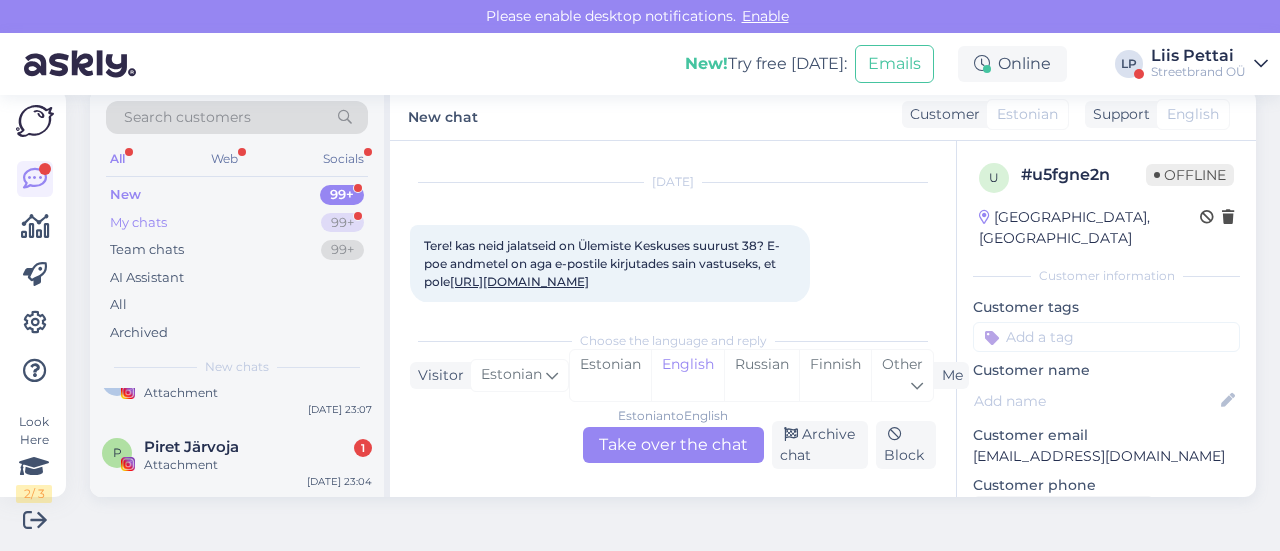 click on "My chats" at bounding box center (138, 223) 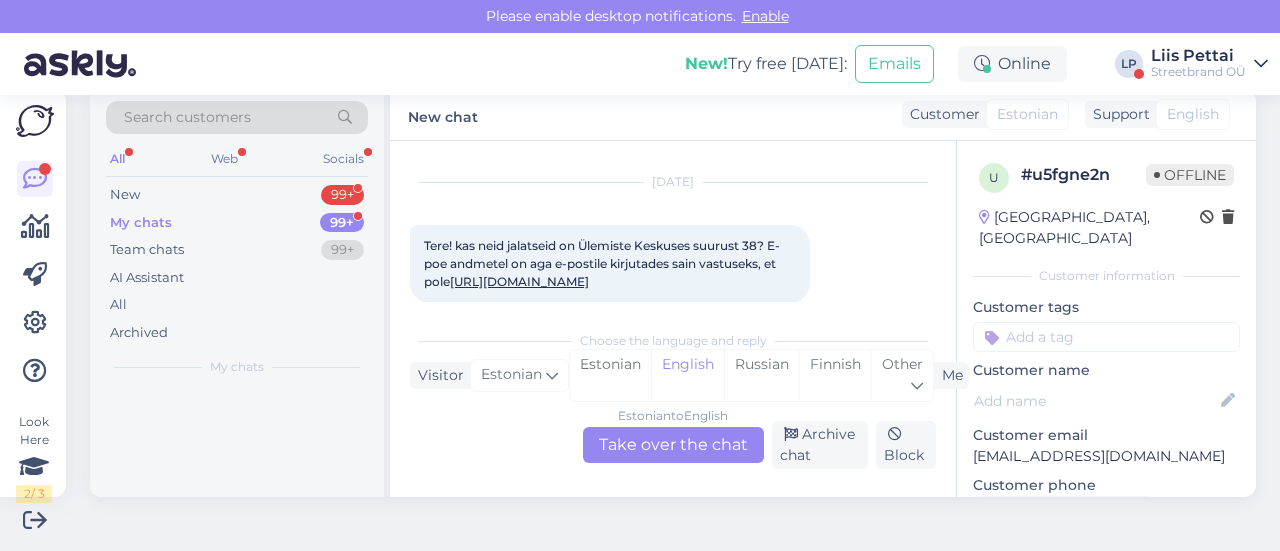scroll, scrollTop: 0, scrollLeft: 0, axis: both 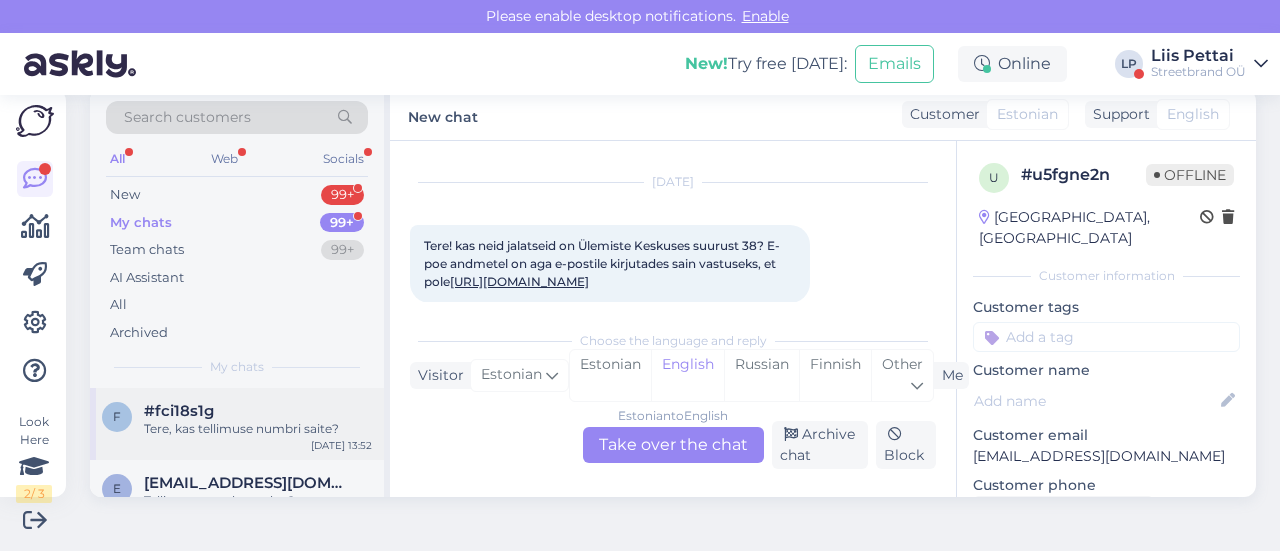 click on "f #fci18s1g Tere, kas tellimuse numbri saite? [DATE] 13:52" at bounding box center (237, 424) 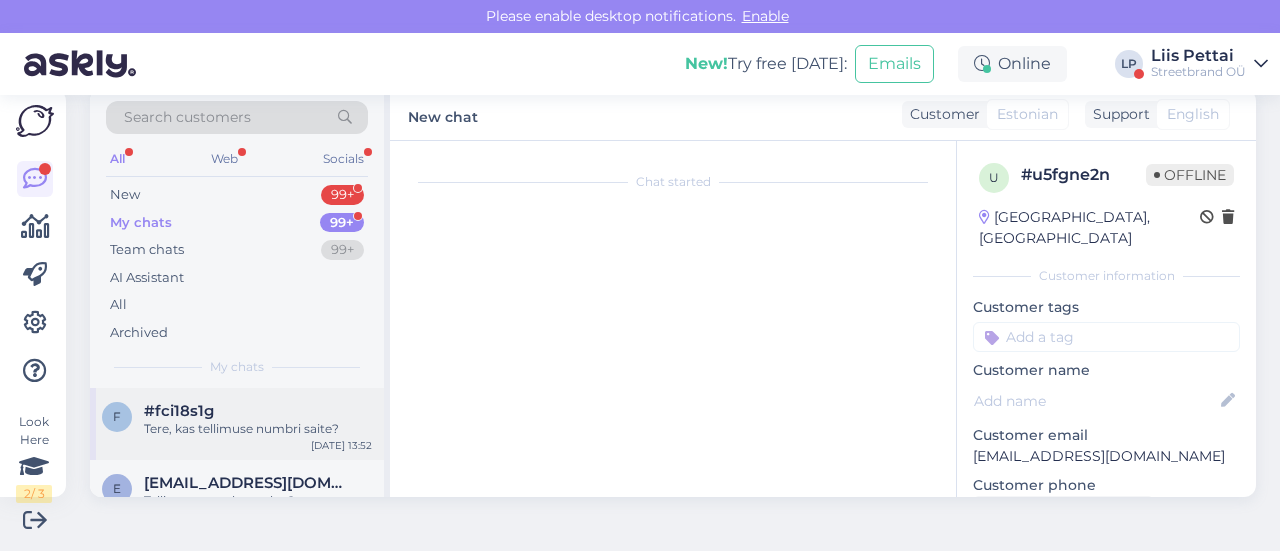 scroll, scrollTop: 158, scrollLeft: 0, axis: vertical 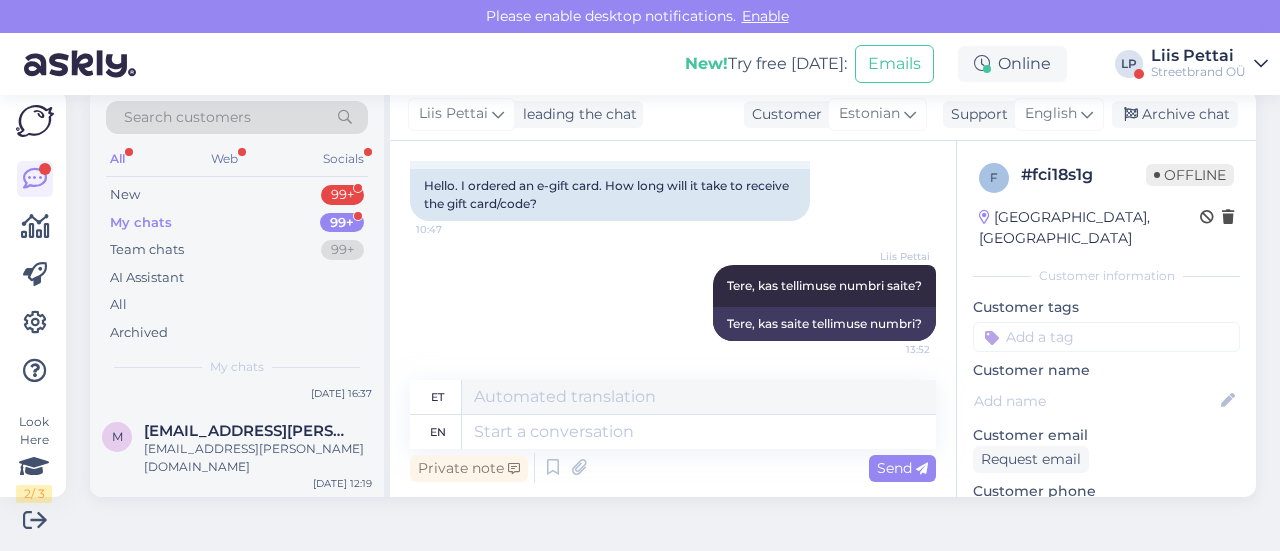 click on "[EMAIL_ADDRESS][PERSON_NAME][DOMAIN_NAME]" at bounding box center [258, 458] 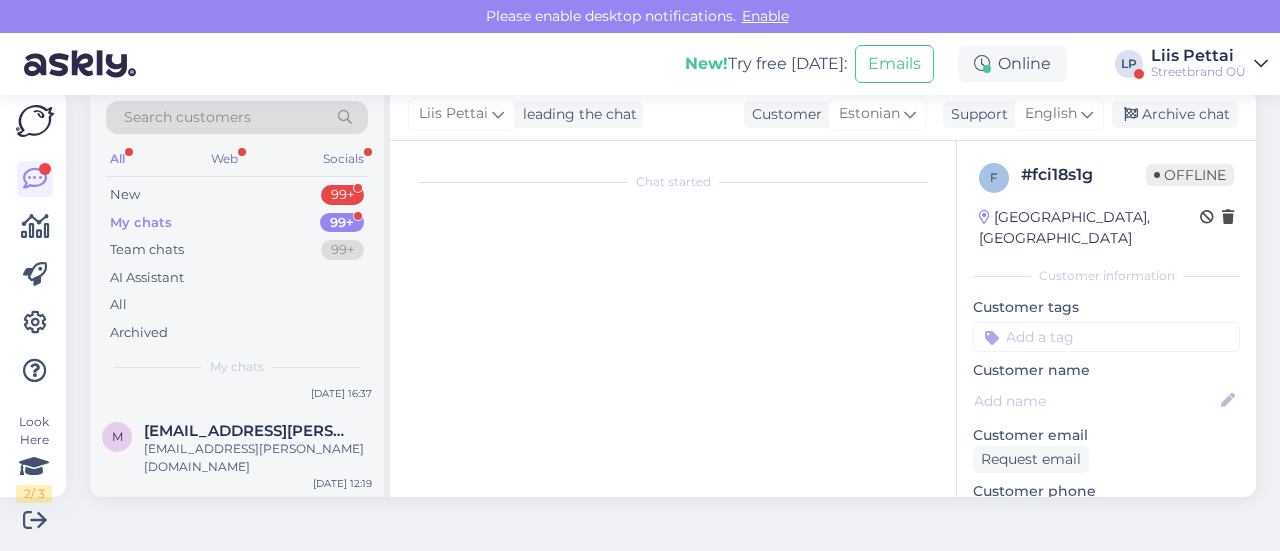 scroll, scrollTop: 90, scrollLeft: 0, axis: vertical 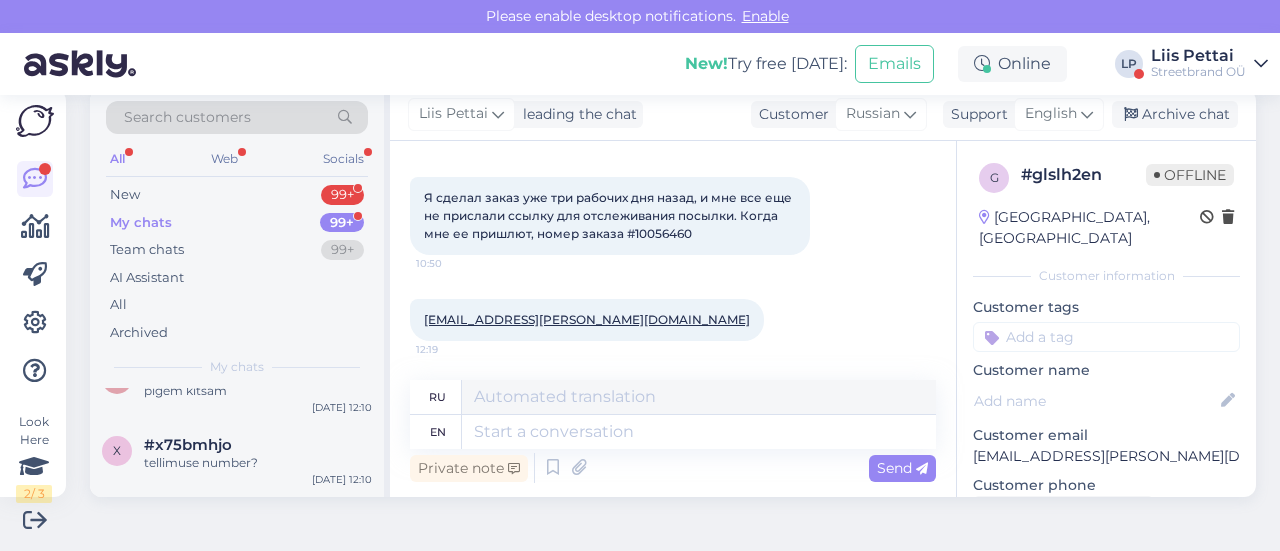 click on "Streetbrand OÜ" at bounding box center (1198, 72) 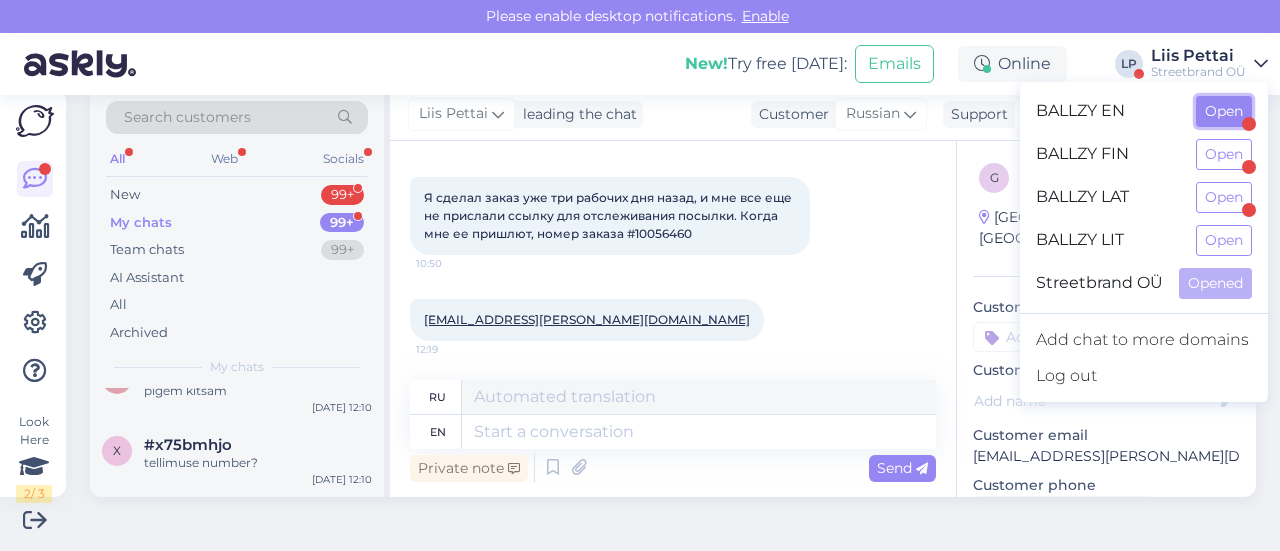 click on "Open" at bounding box center (1224, 111) 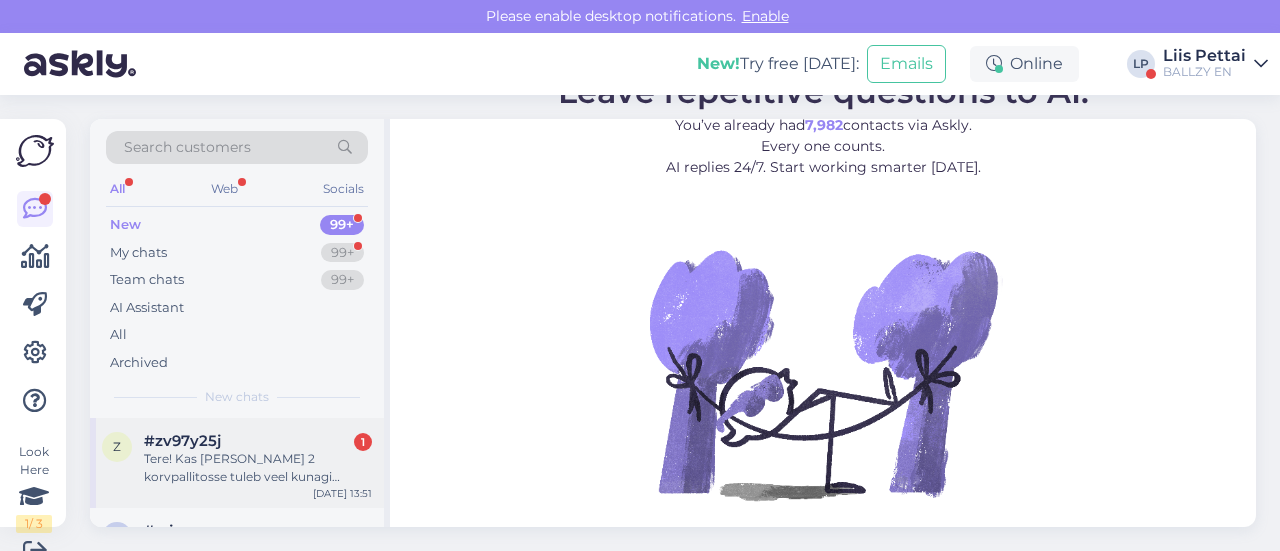 click on "Tere! Kas [PERSON_NAME] 2 korvpallitosse  tuleb veel kunagi müüki? Oleksin huvitatud  just heleroosadest (pinlk foam) või helerohelistest tossudest." at bounding box center [258, 468] 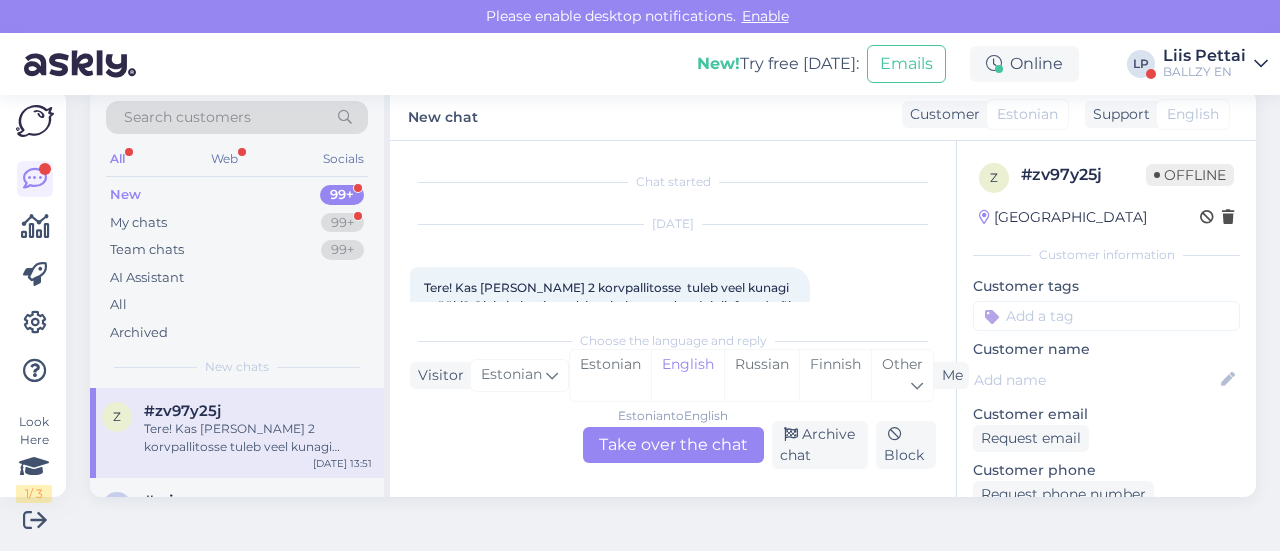 scroll, scrollTop: 42, scrollLeft: 0, axis: vertical 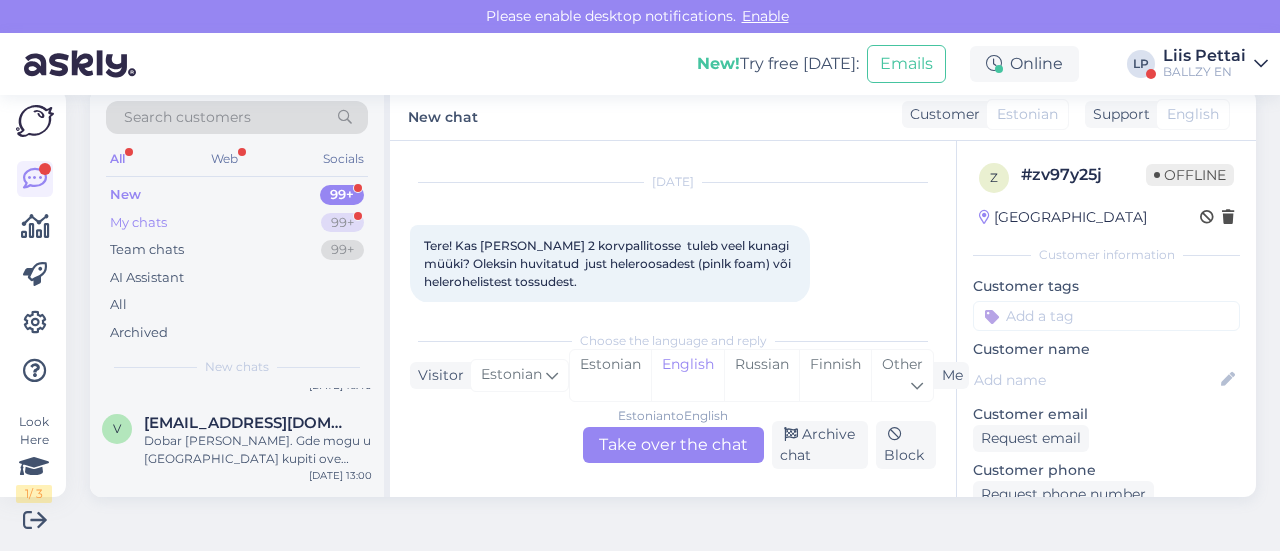click on "My chats" at bounding box center [138, 223] 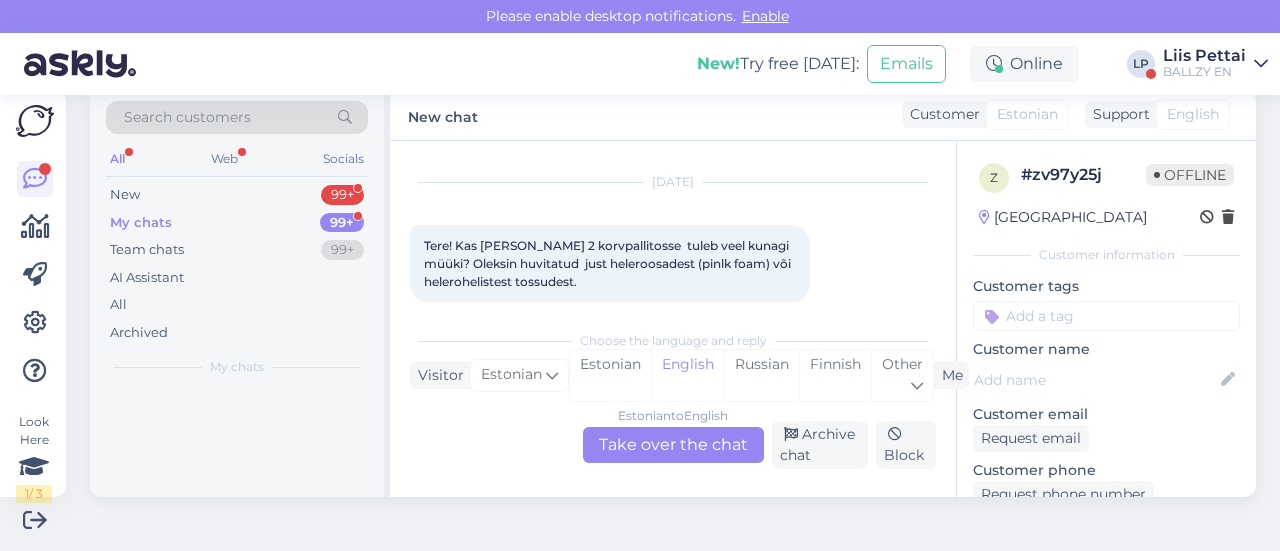 scroll, scrollTop: 0, scrollLeft: 0, axis: both 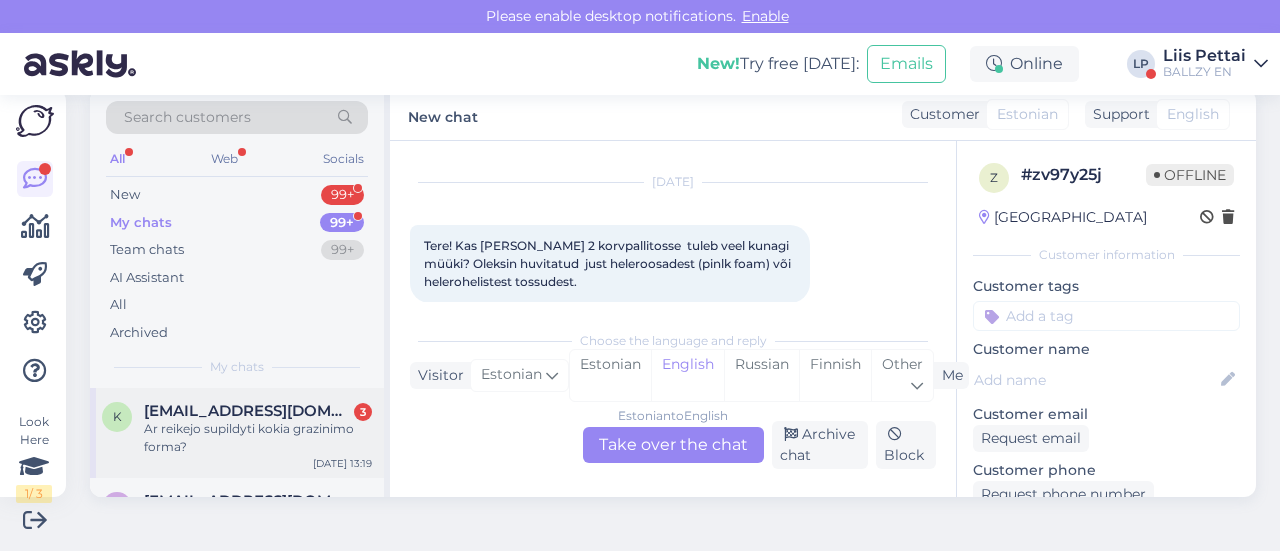 click on "[EMAIL_ADDRESS][DOMAIN_NAME]" at bounding box center [248, 411] 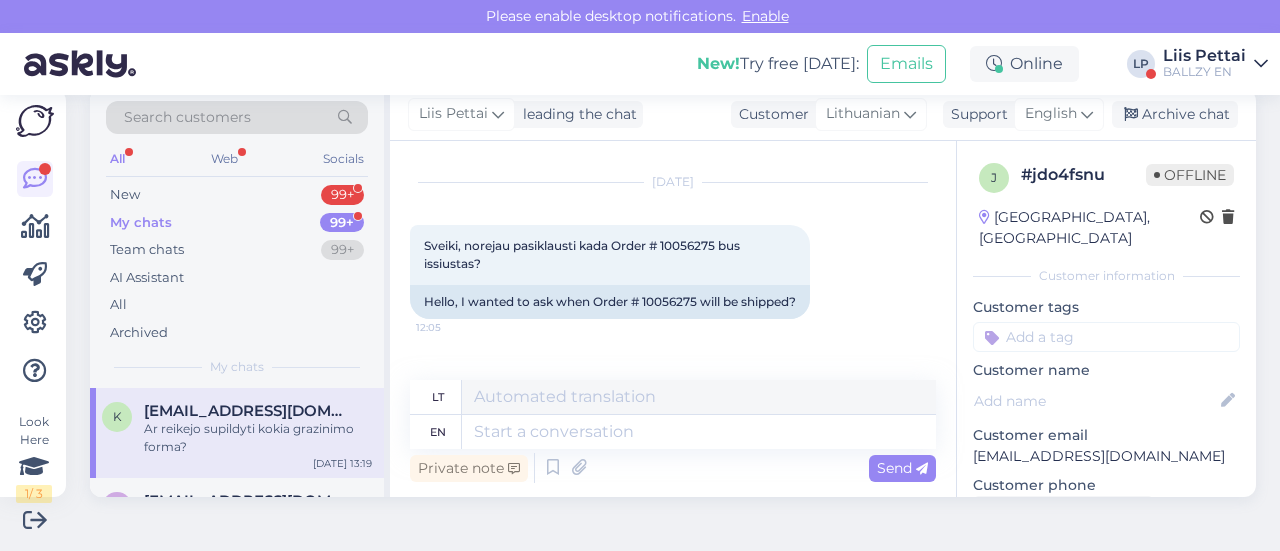scroll, scrollTop: 1046, scrollLeft: 0, axis: vertical 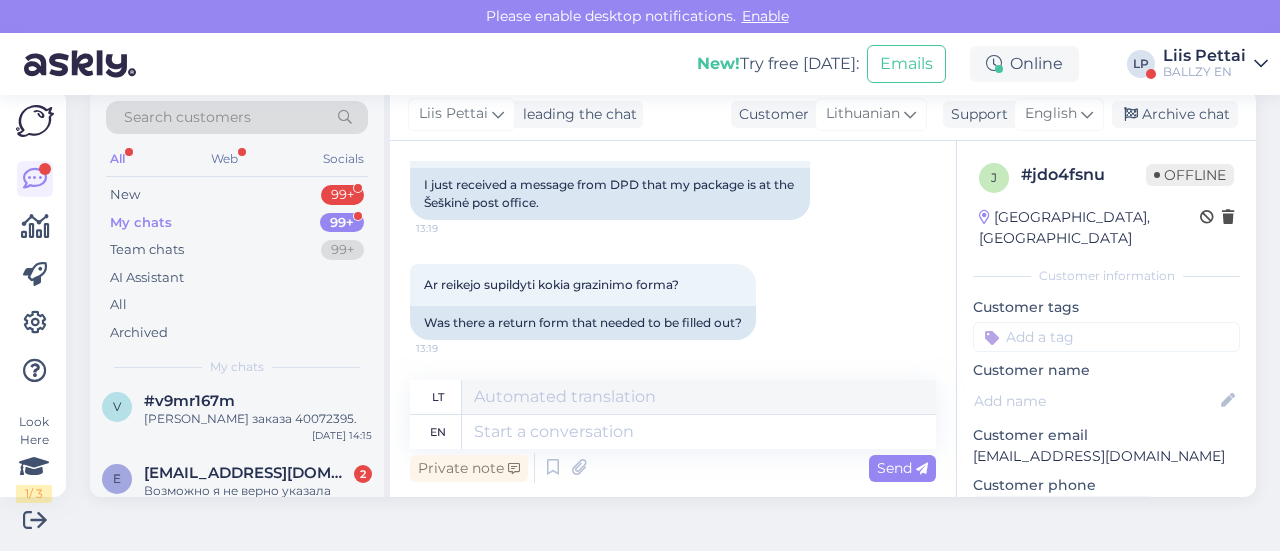 click on "[PERSON_NAME] заказа 40072395." at bounding box center [258, 419] 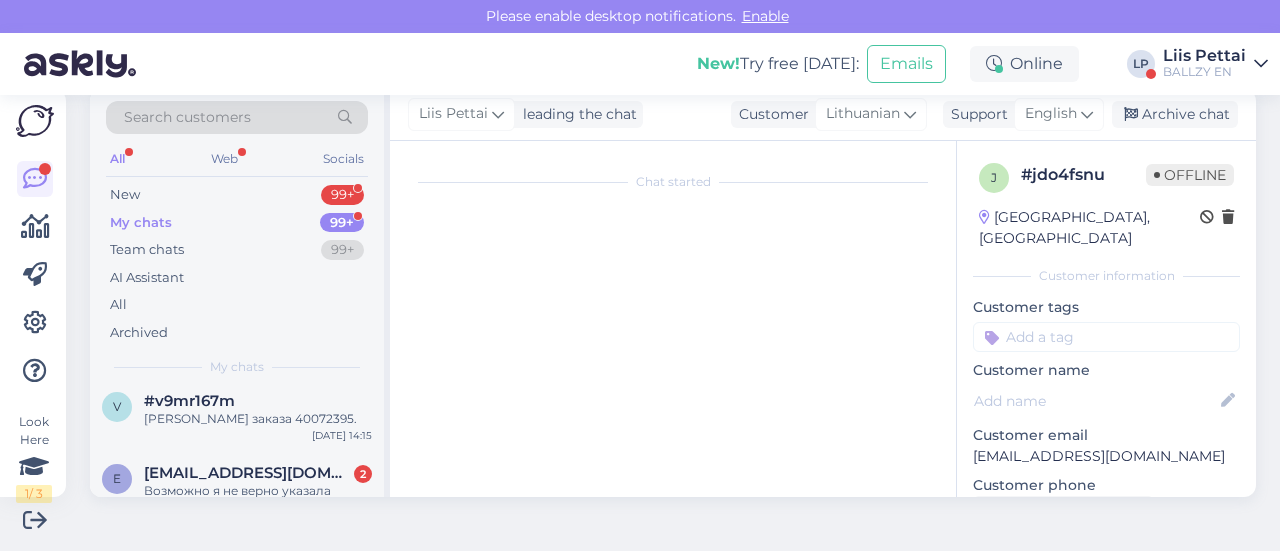 scroll, scrollTop: 194, scrollLeft: 0, axis: vertical 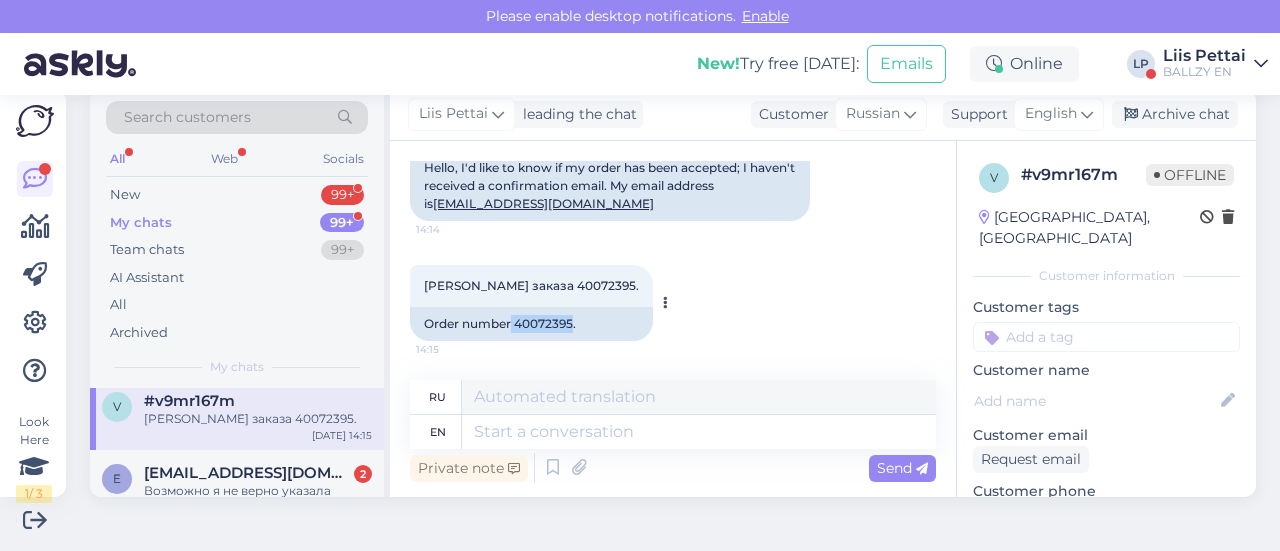 drag, startPoint x: 572, startPoint y: 318, endPoint x: 513, endPoint y: 318, distance: 59 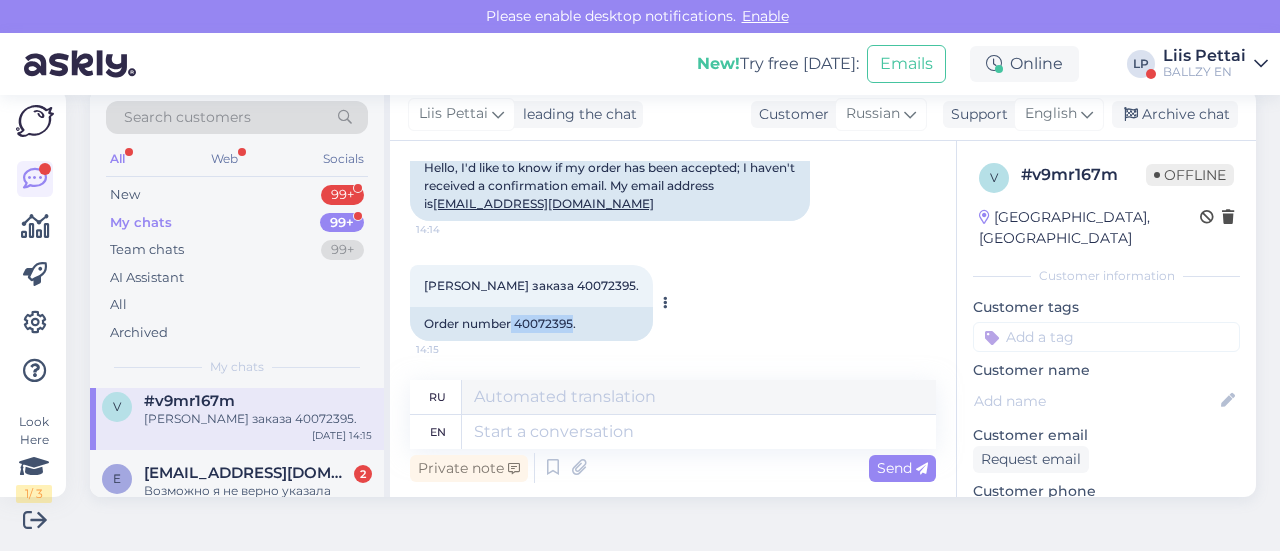 click on "Order number 40072395." at bounding box center [531, 324] 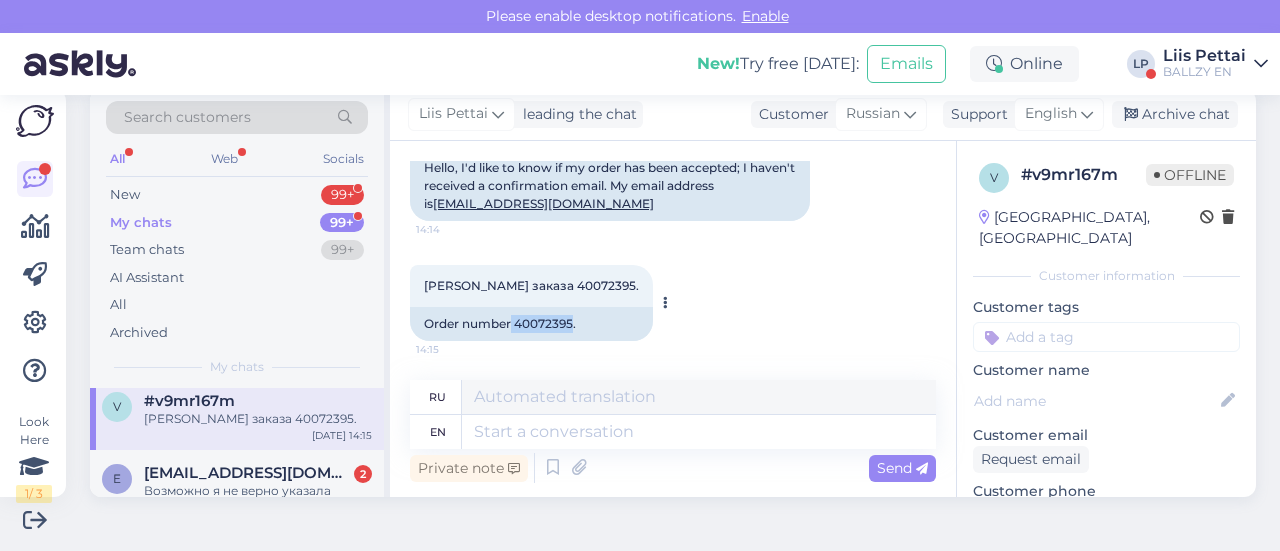 copy on "40072395" 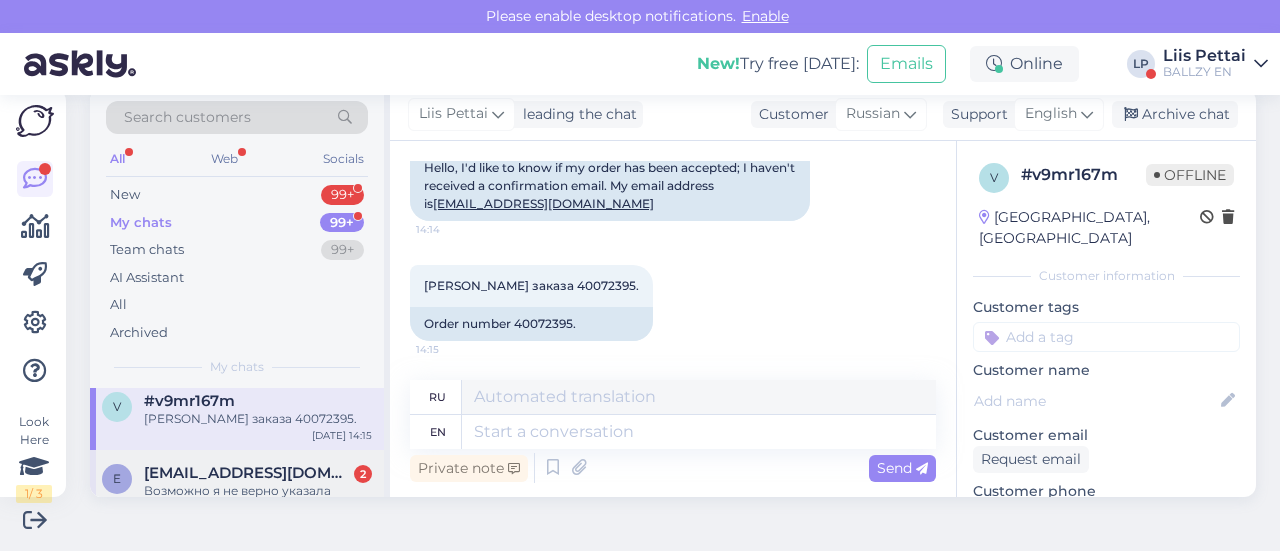 click on "Возможно я не верно указала почту, можете пожалуйста проверить это . Нужная почта - [EMAIL_ADDRESS][DOMAIN_NAME]" at bounding box center [258, 500] 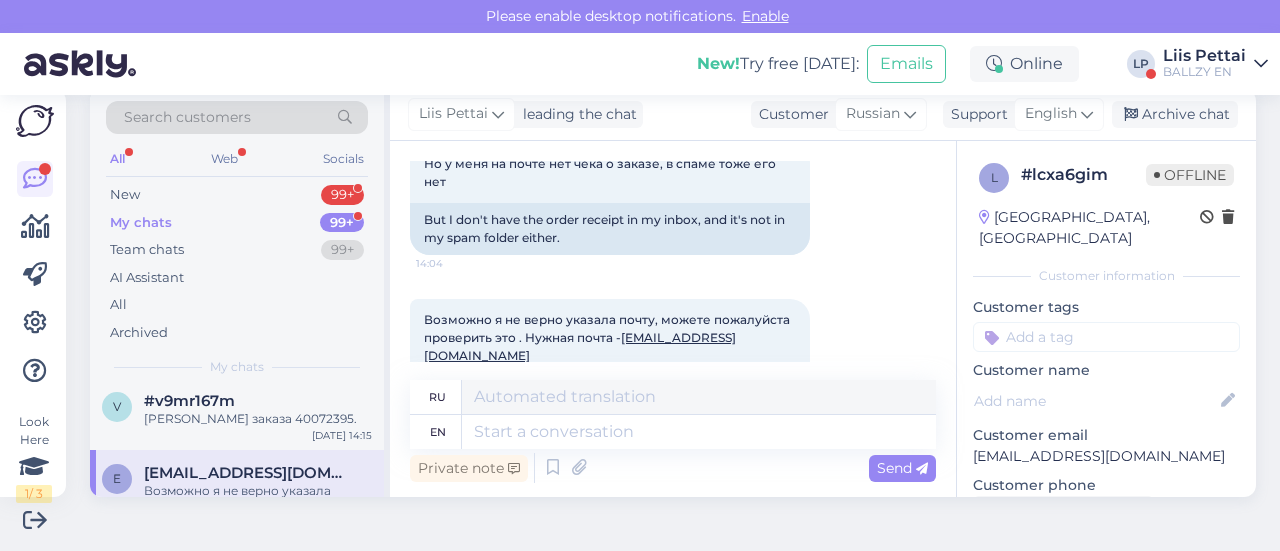 scroll, scrollTop: 578, scrollLeft: 0, axis: vertical 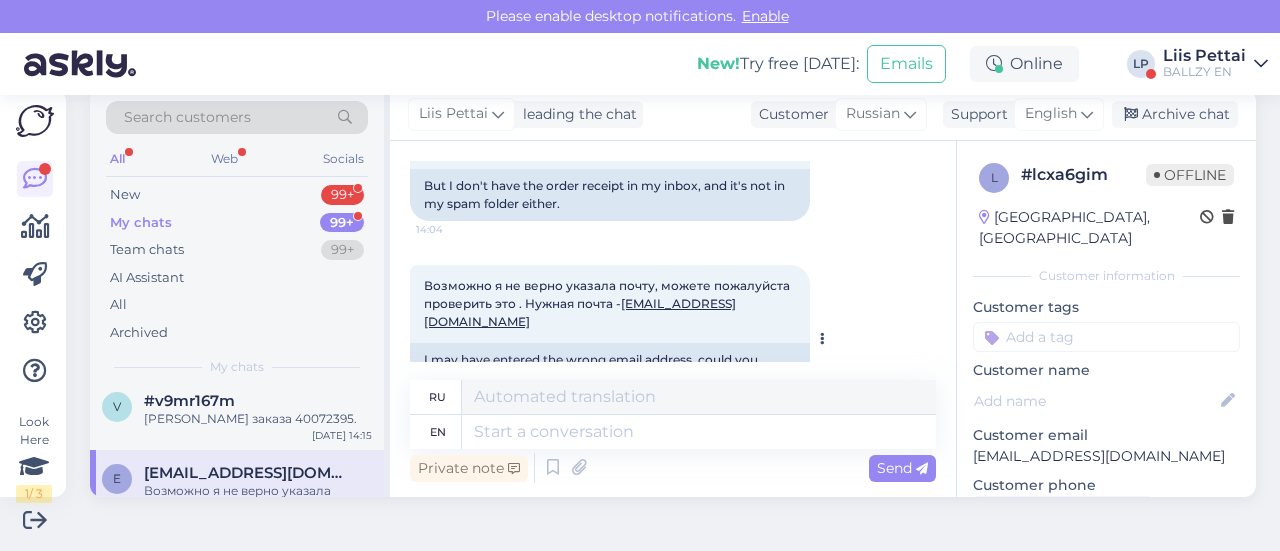 drag, startPoint x: 794, startPoint y: 329, endPoint x: 646, endPoint y: 333, distance: 148.05405 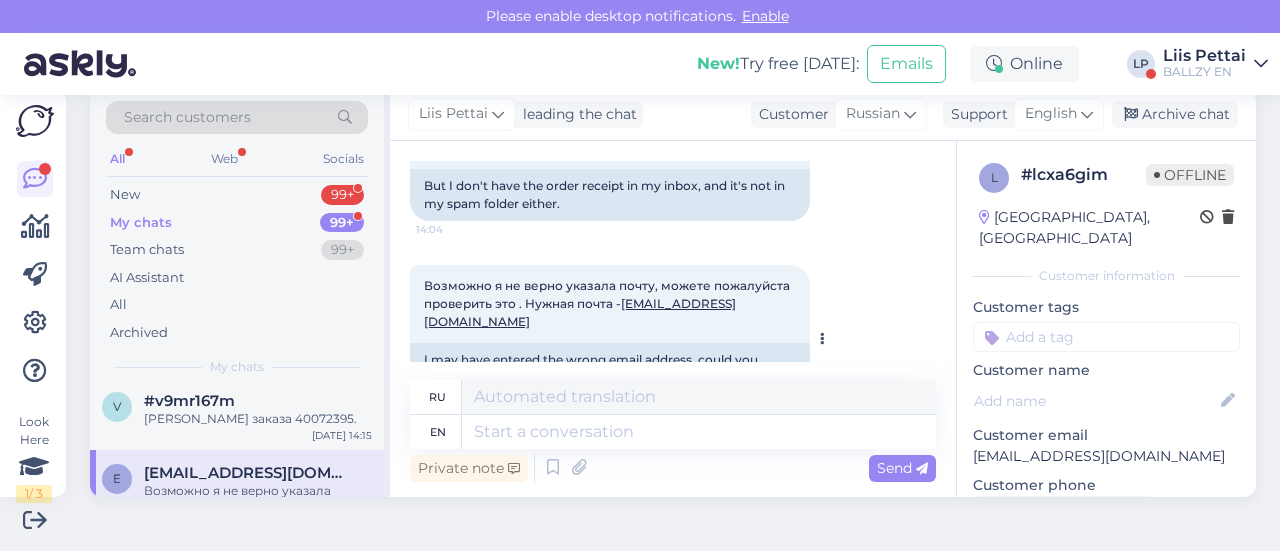click on "I may have entered the wrong email address, could you please check it? The correct email is  [EMAIL_ADDRESS][DOMAIN_NAME]" at bounding box center [610, 378] 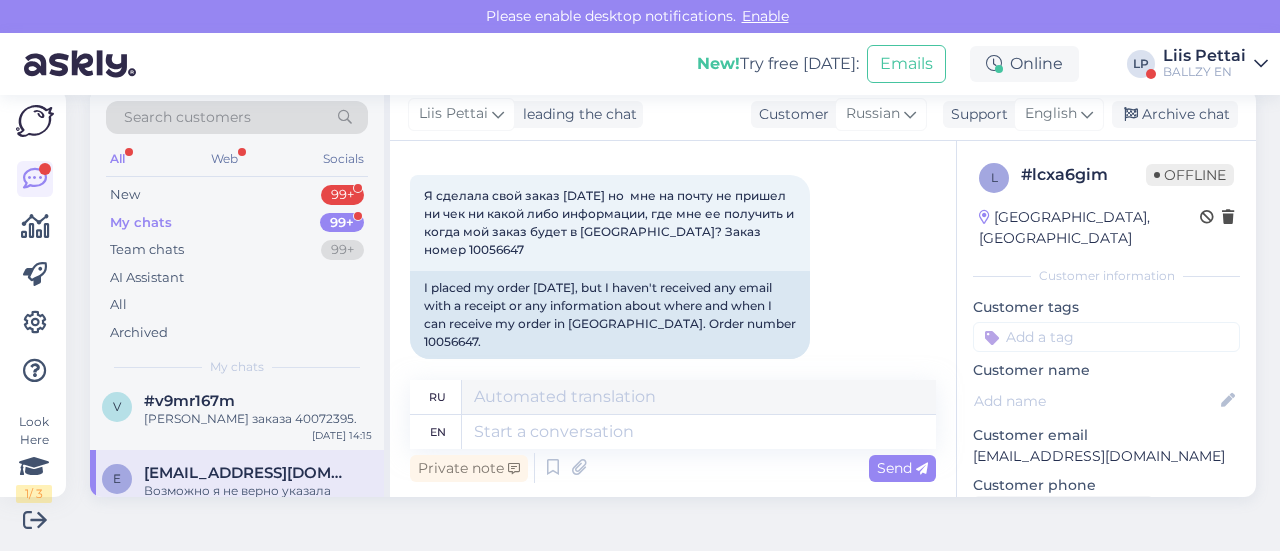 scroll, scrollTop: 54, scrollLeft: 0, axis: vertical 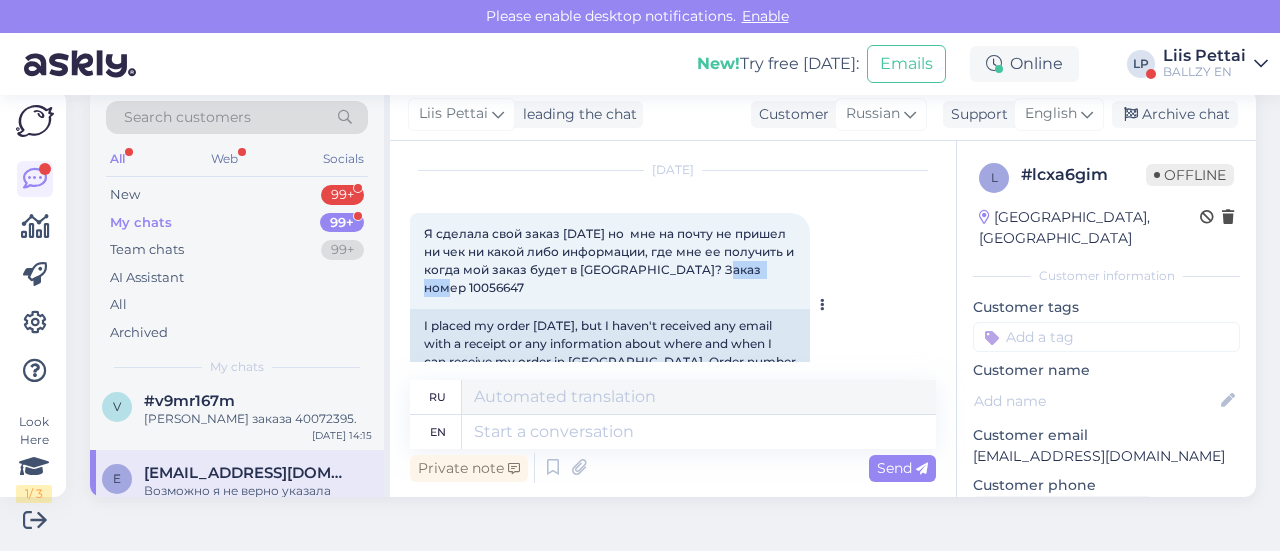 drag, startPoint x: 724, startPoint y: 266, endPoint x: 784, endPoint y: 271, distance: 60.207973 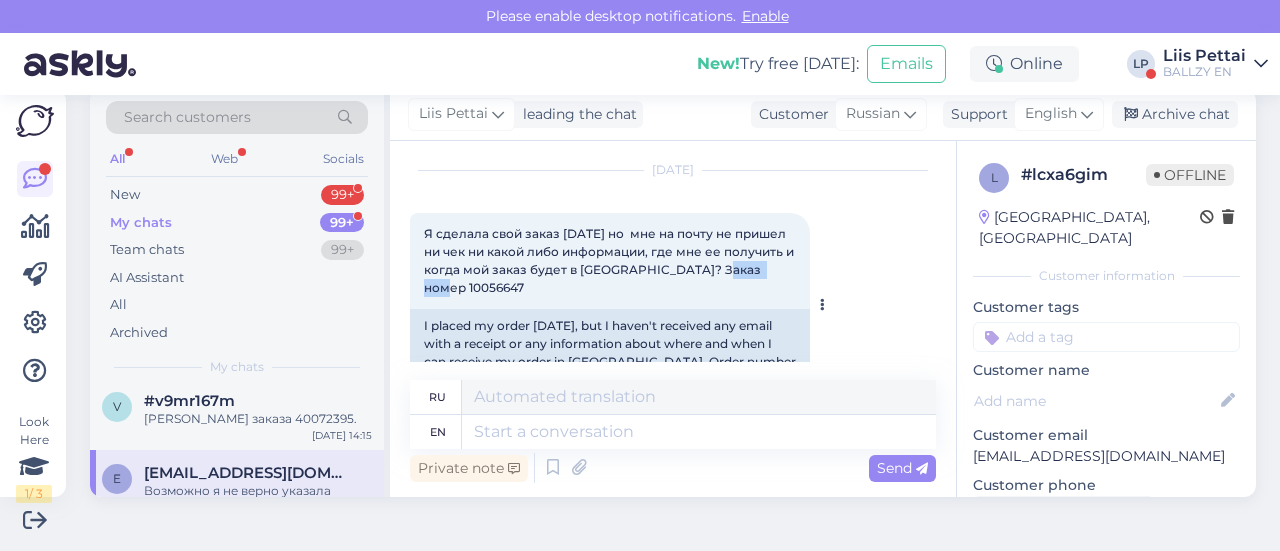 click on "Я сделала свой заказ [DATE] но  мне на почту не пришел ни чек ни какой либо информации, где мне ее получить и когда мой заказ будет в [GEOGRAPHIC_DATA]? Заказ номер 10056647 11:06" at bounding box center [610, 261] 